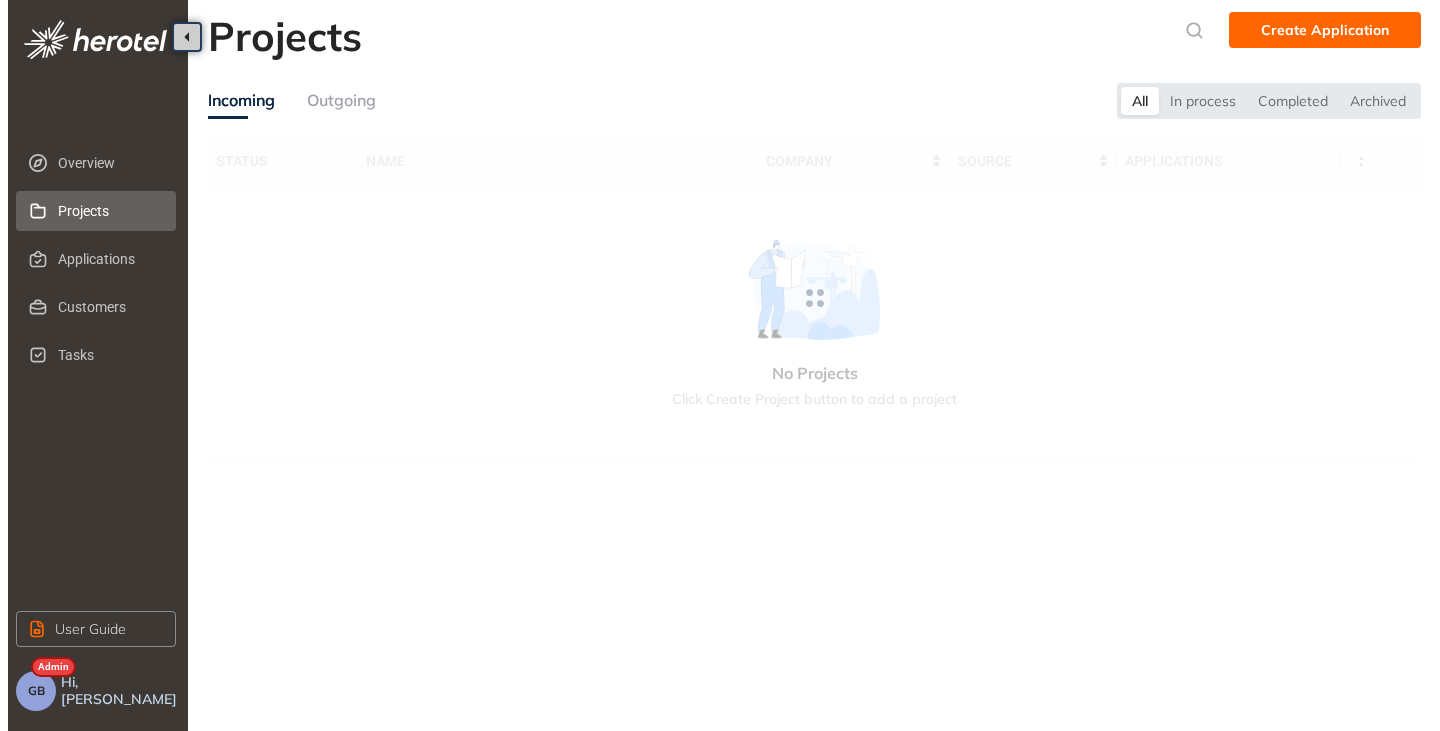 scroll, scrollTop: 0, scrollLeft: 0, axis: both 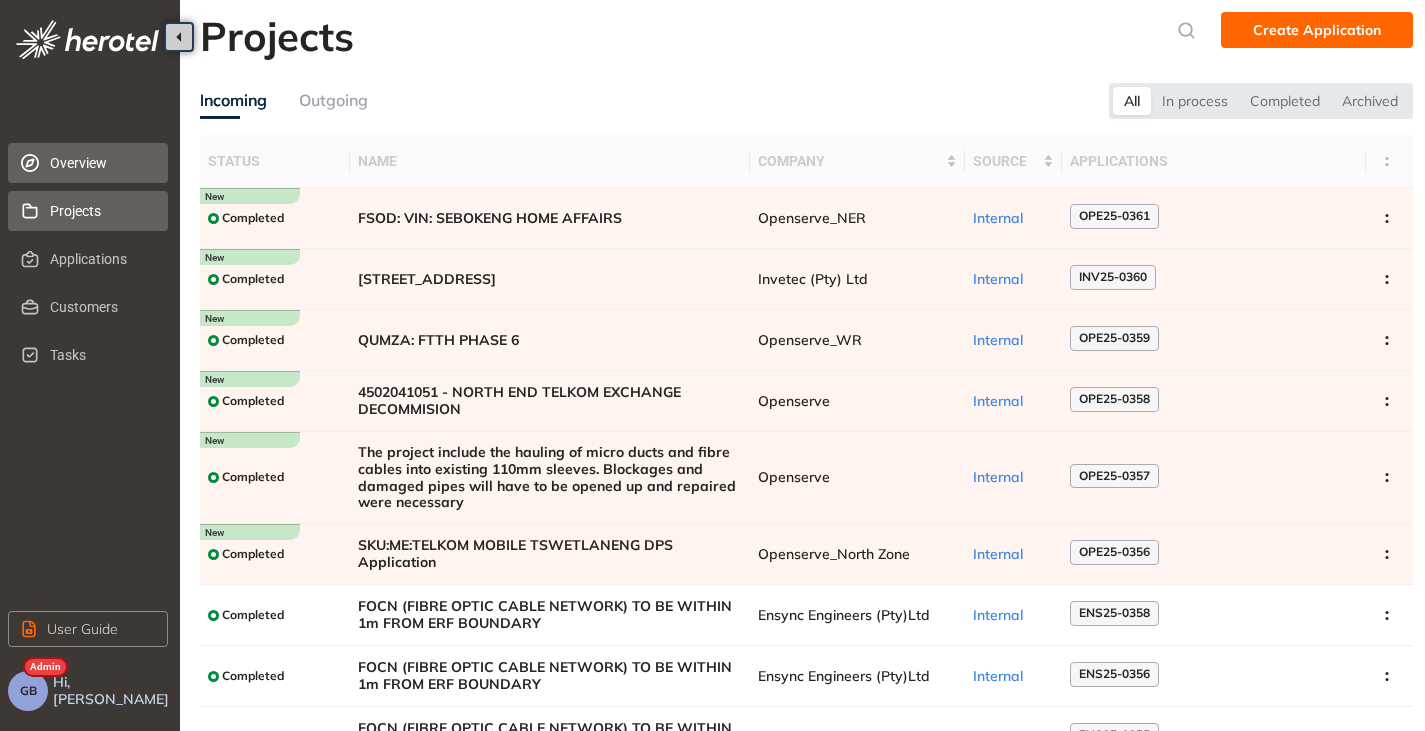 click on "Overview" at bounding box center (101, 163) 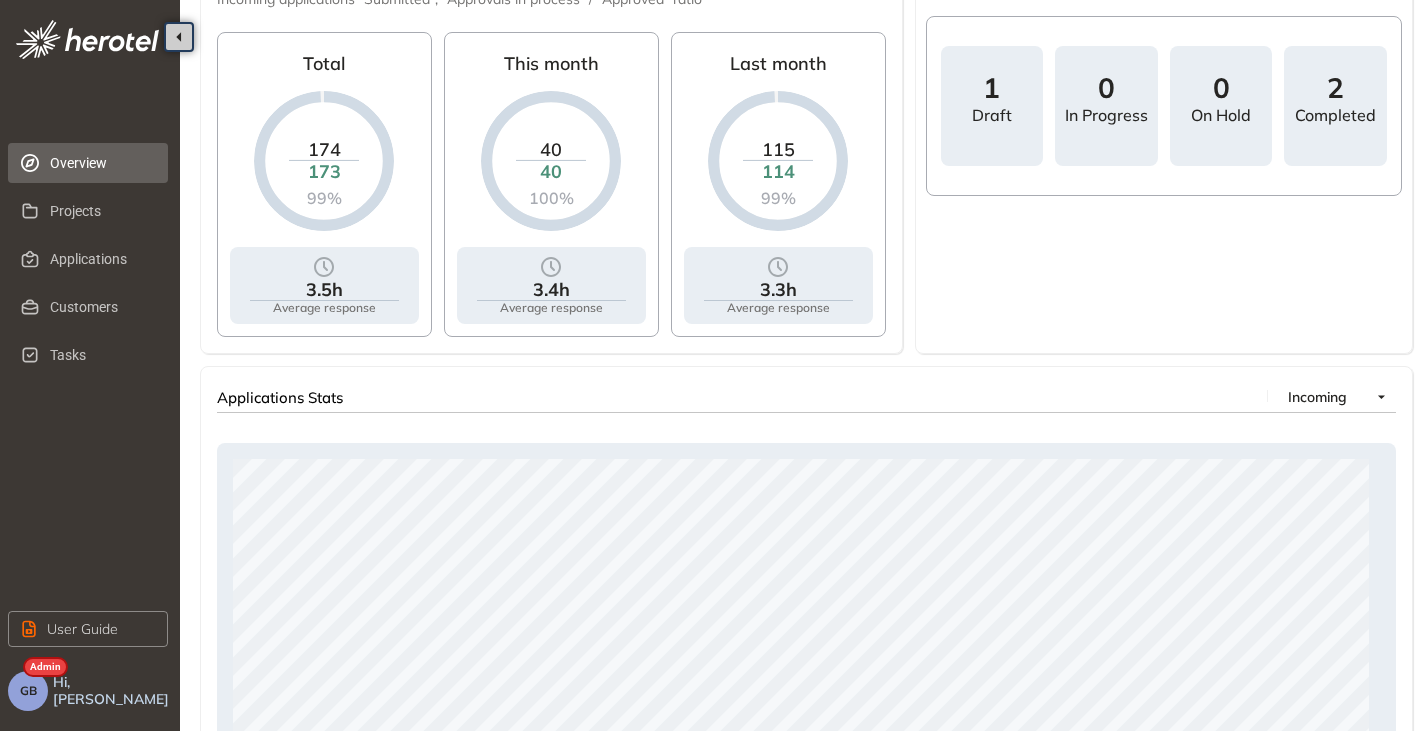 scroll, scrollTop: 778, scrollLeft: 0, axis: vertical 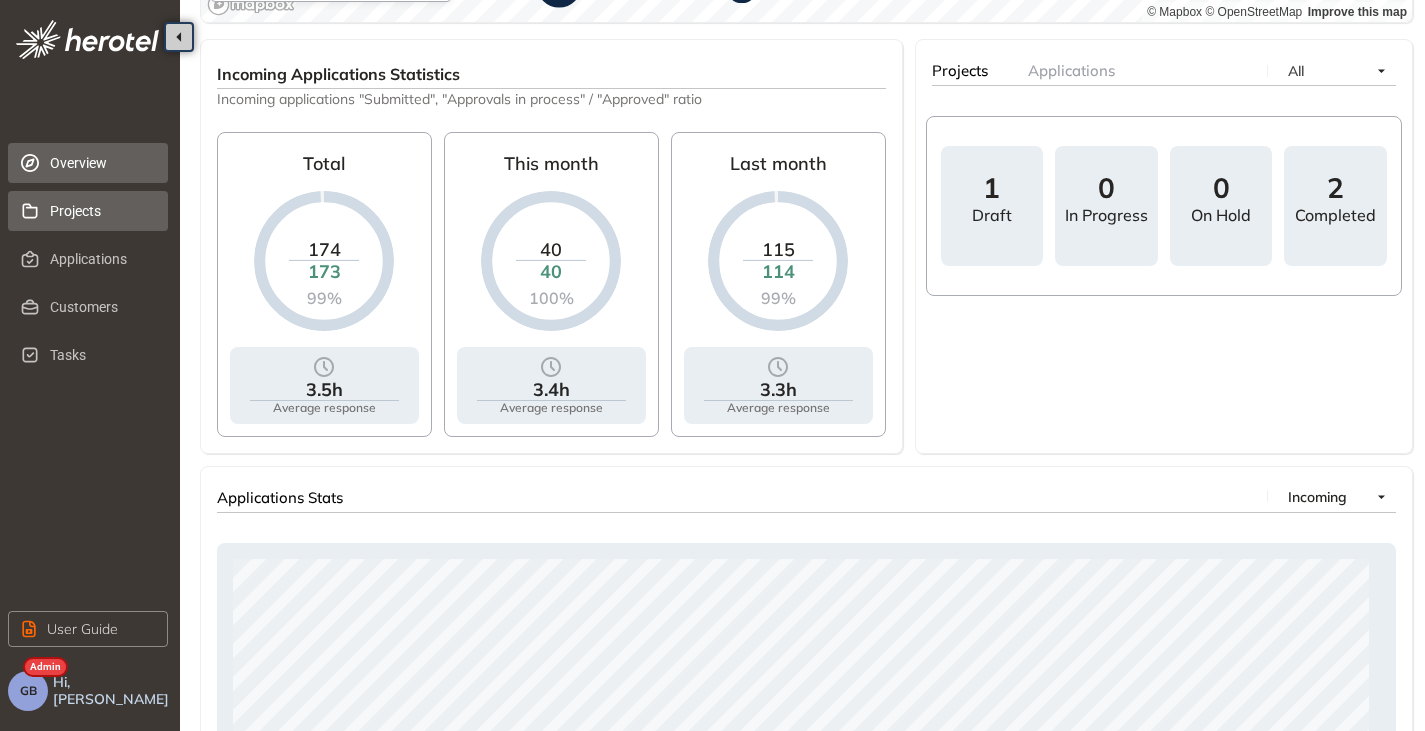 click on "Projects" at bounding box center [101, 211] 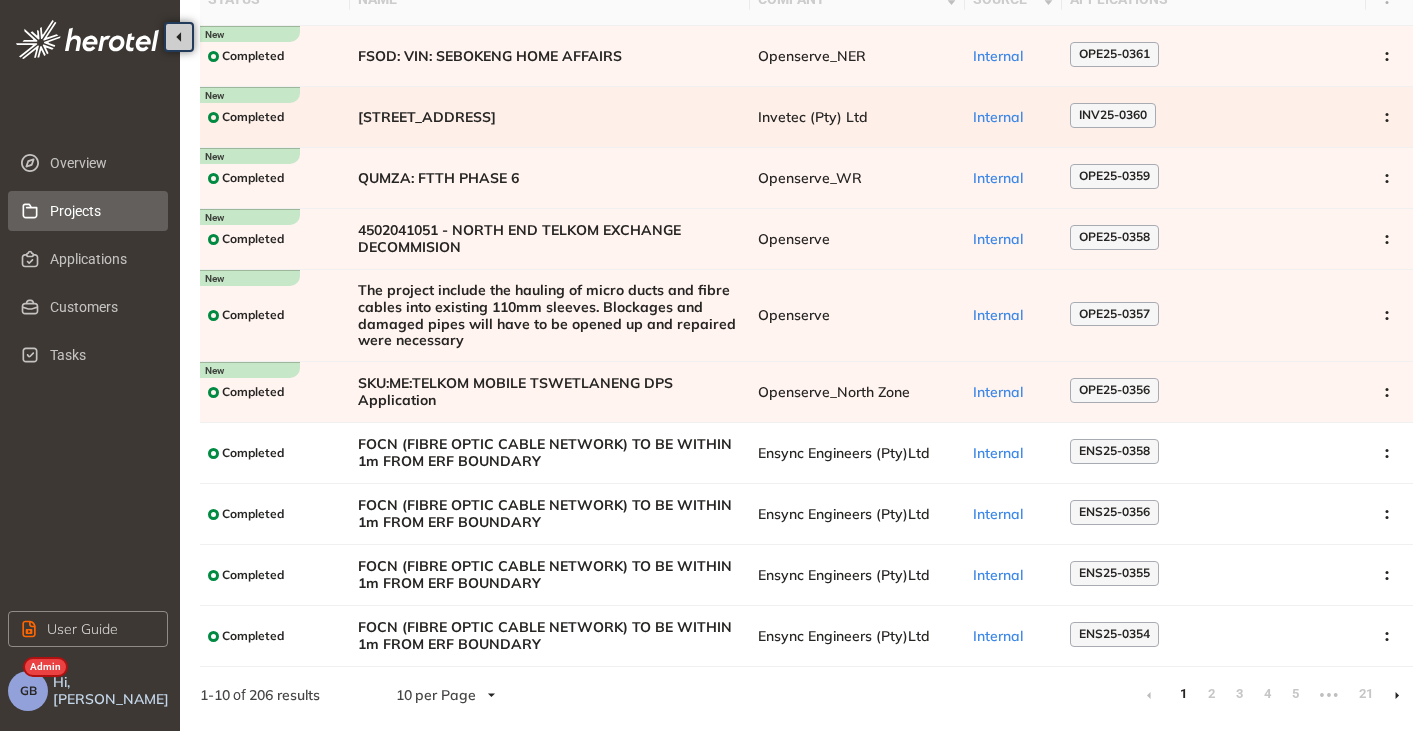 scroll, scrollTop: 0, scrollLeft: 0, axis: both 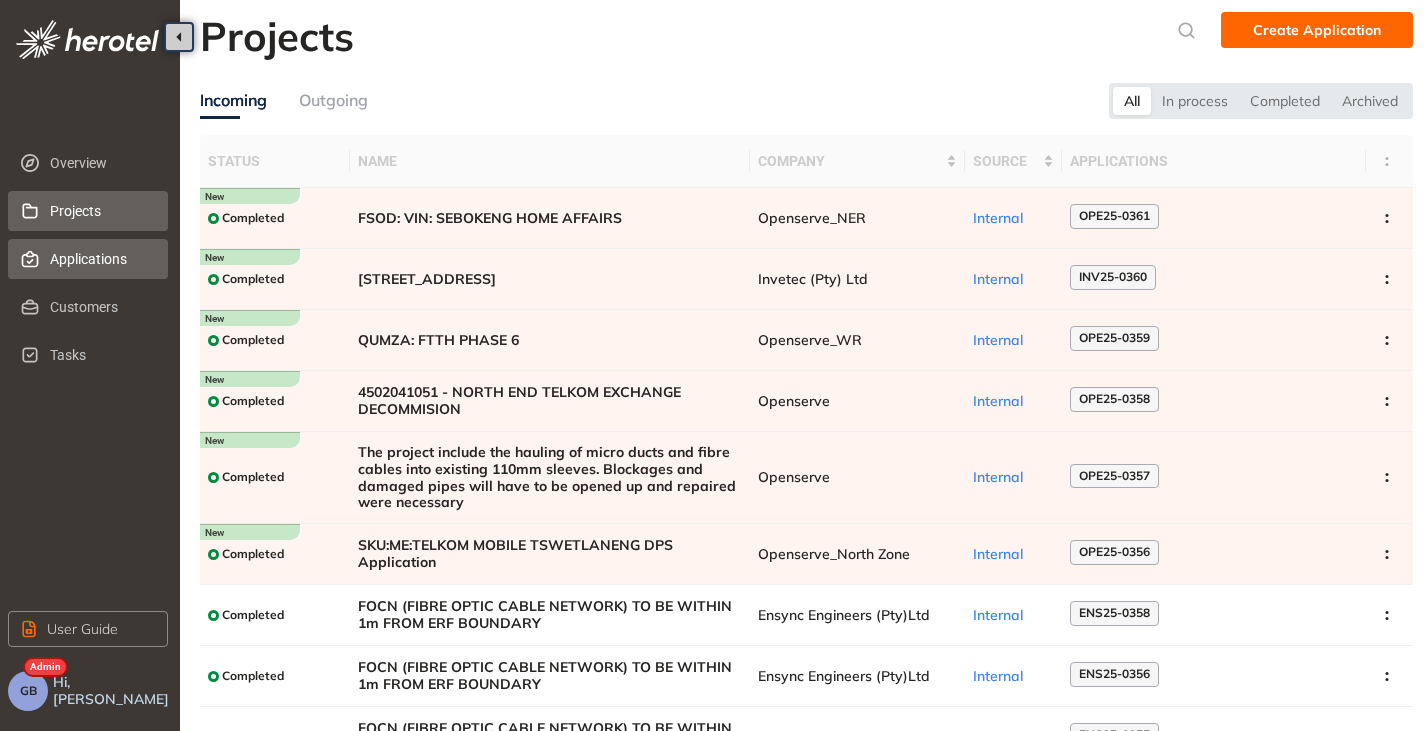 click on "Applications" at bounding box center (101, 259) 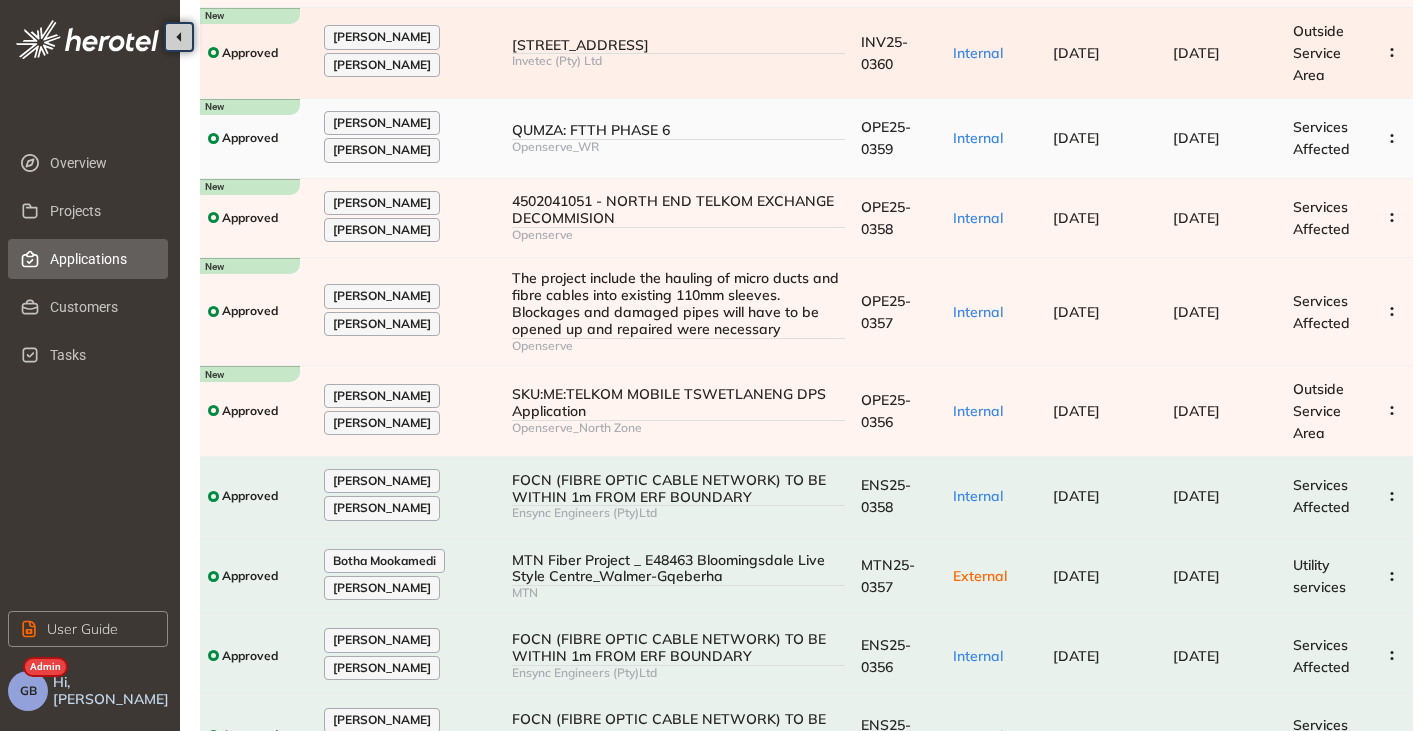 scroll, scrollTop: 377, scrollLeft: 0, axis: vertical 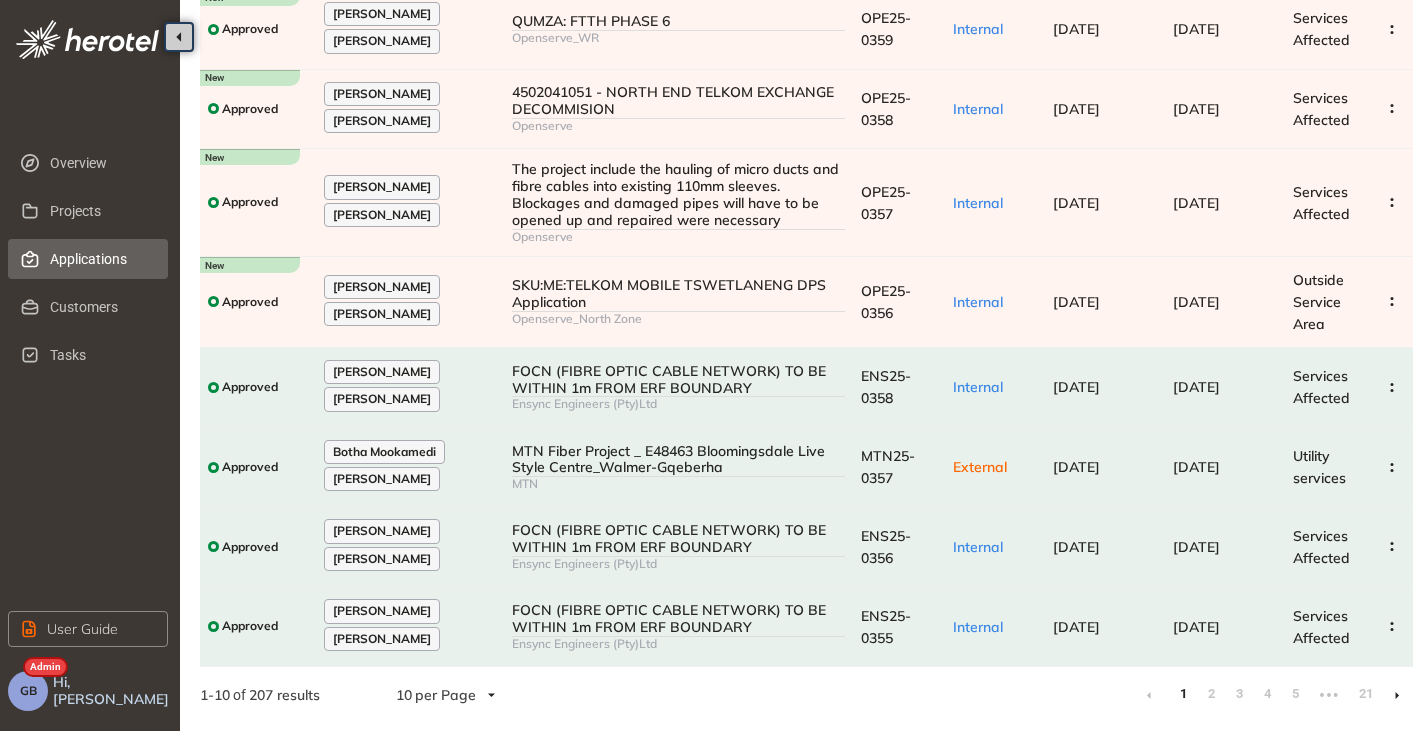 click 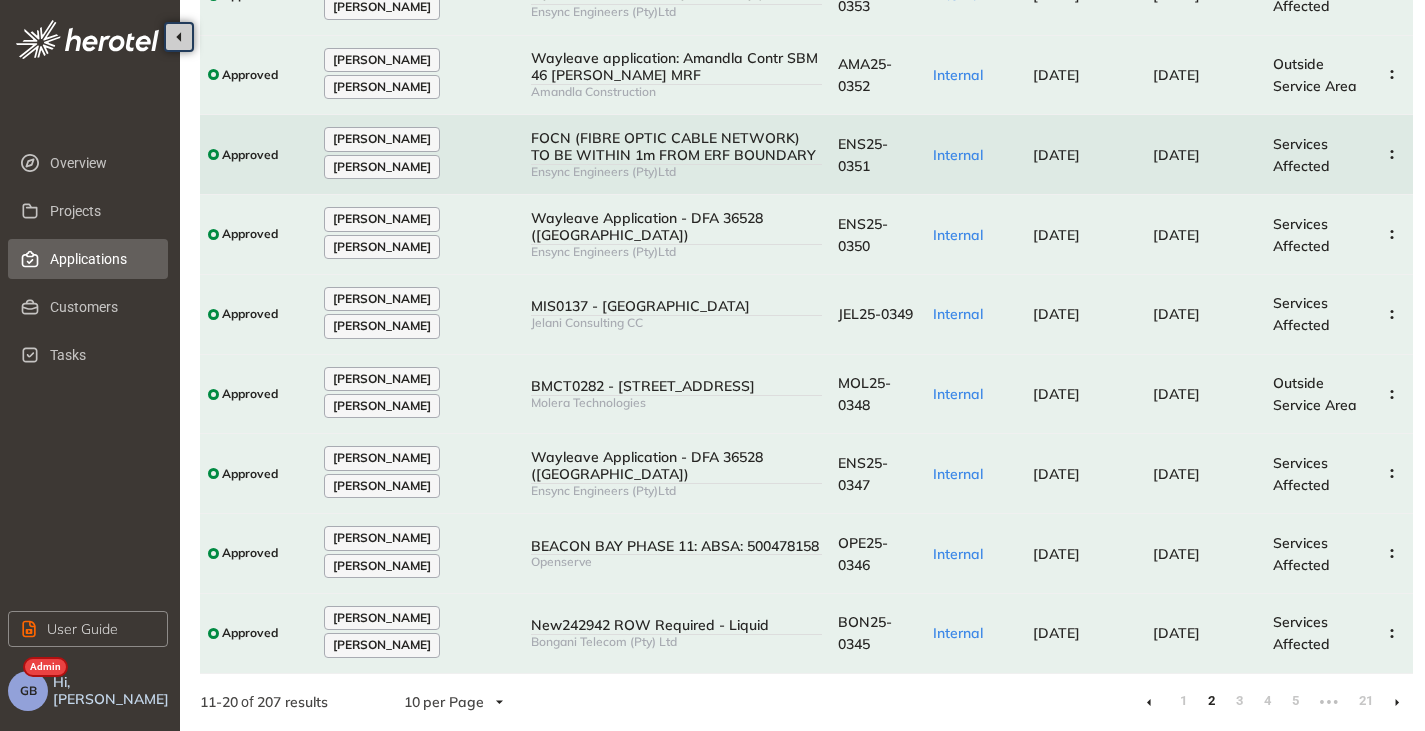 scroll, scrollTop: 327, scrollLeft: 0, axis: vertical 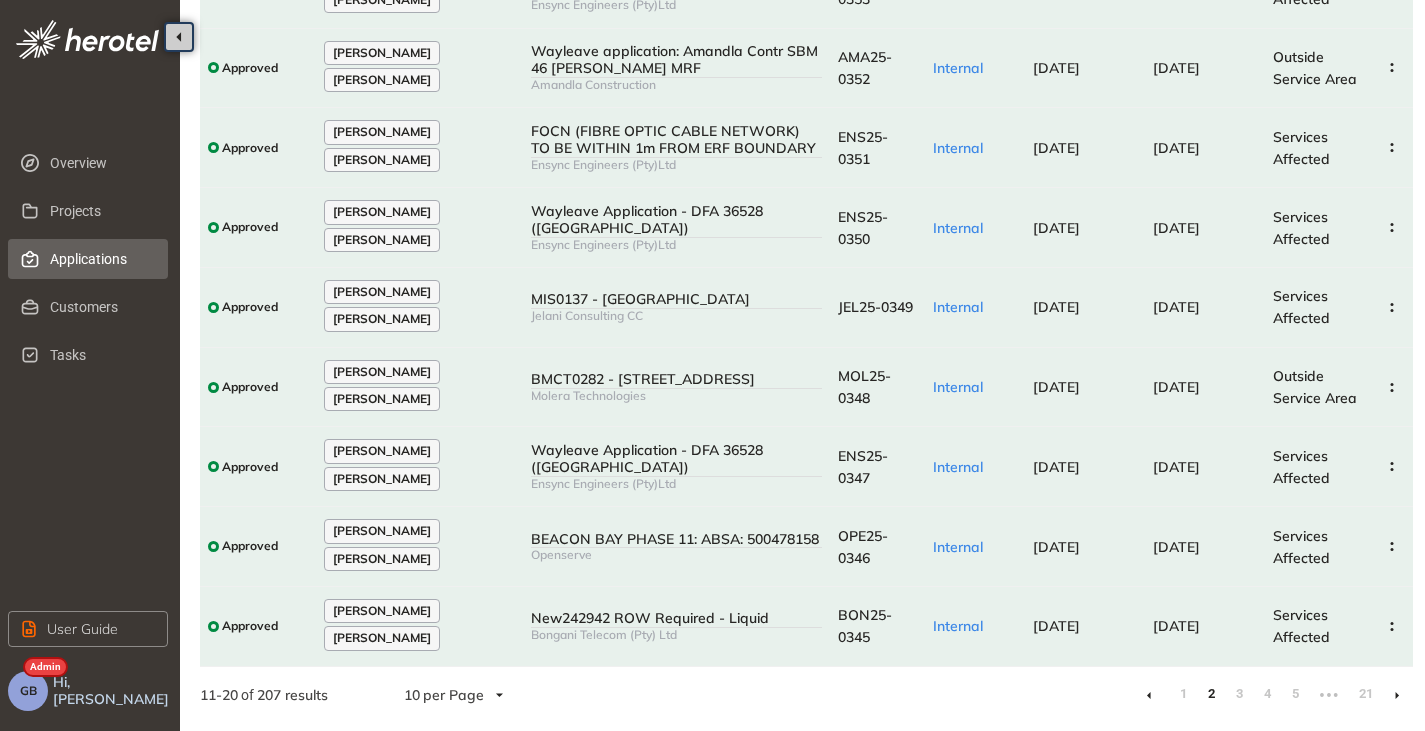 click 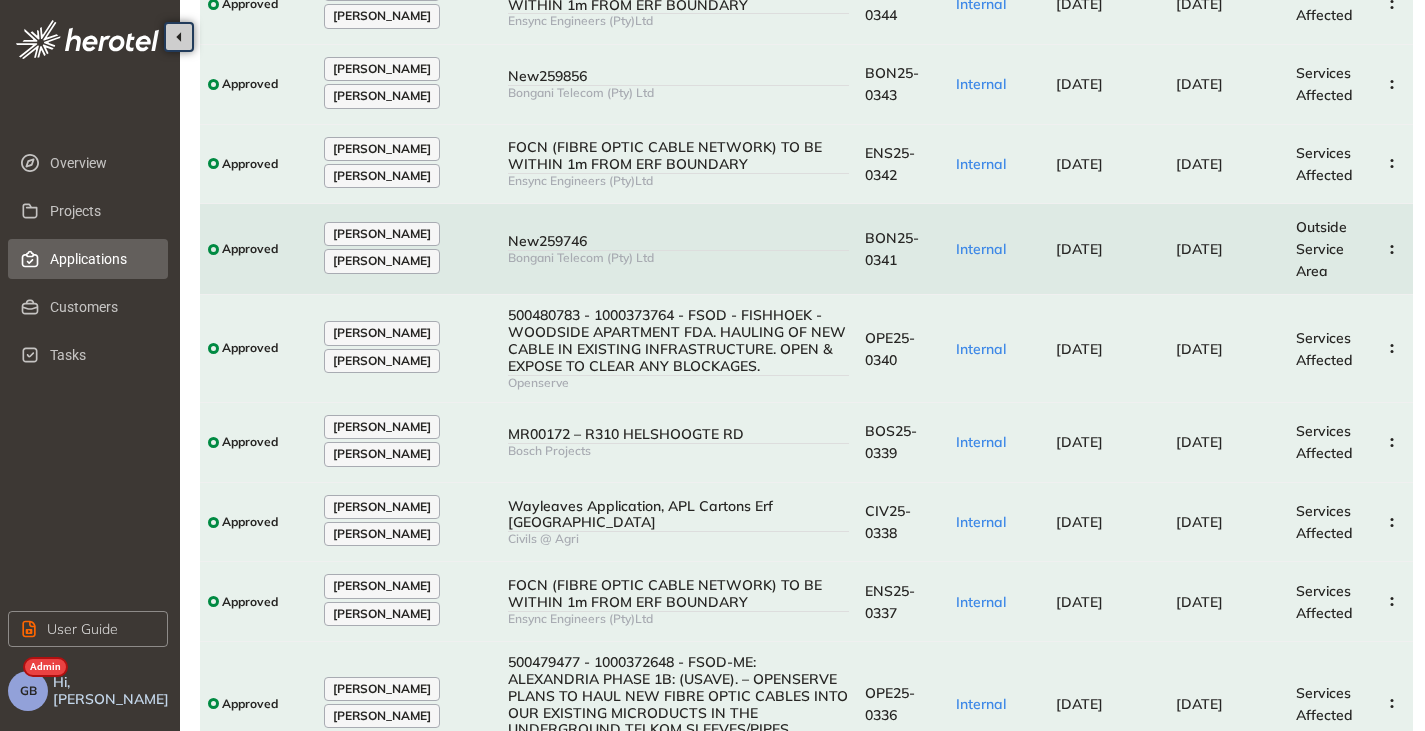 scroll, scrollTop: 410, scrollLeft: 0, axis: vertical 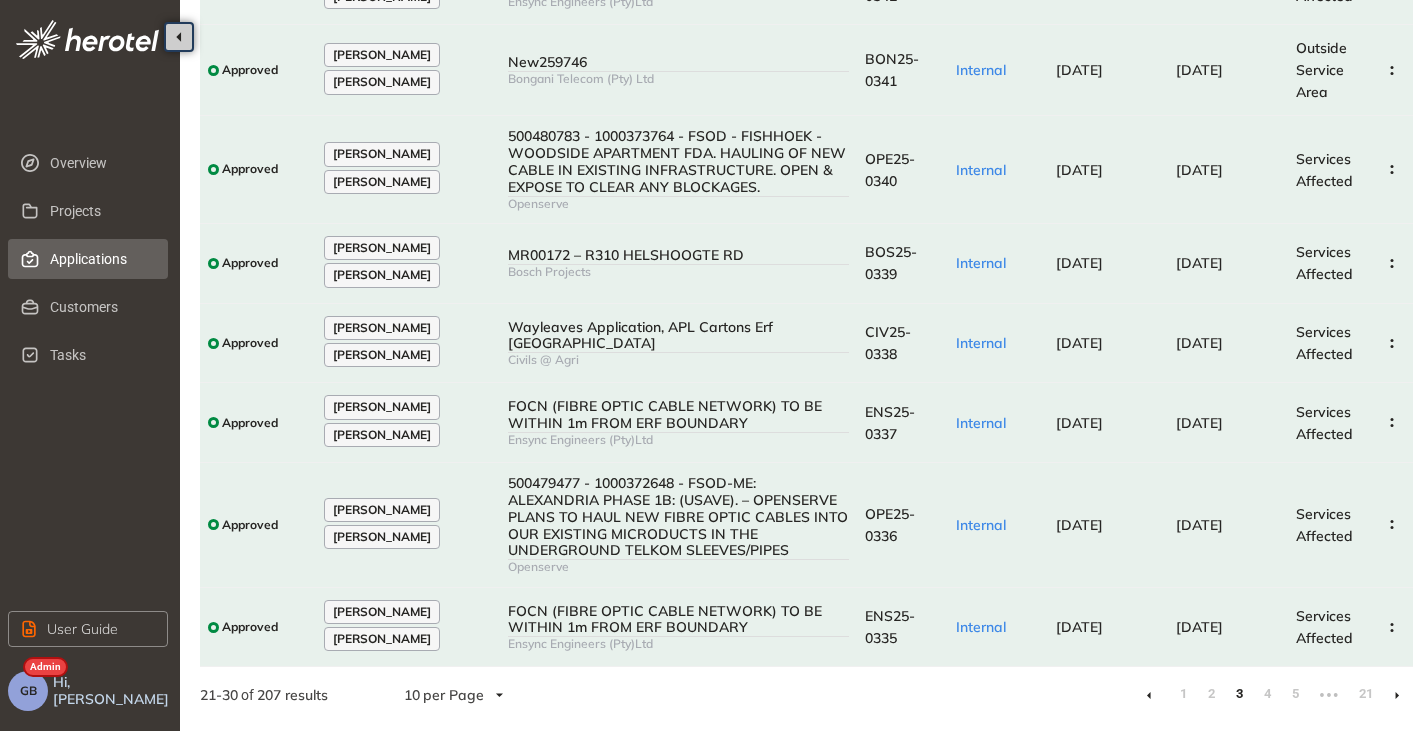 click at bounding box center (1397, 695) 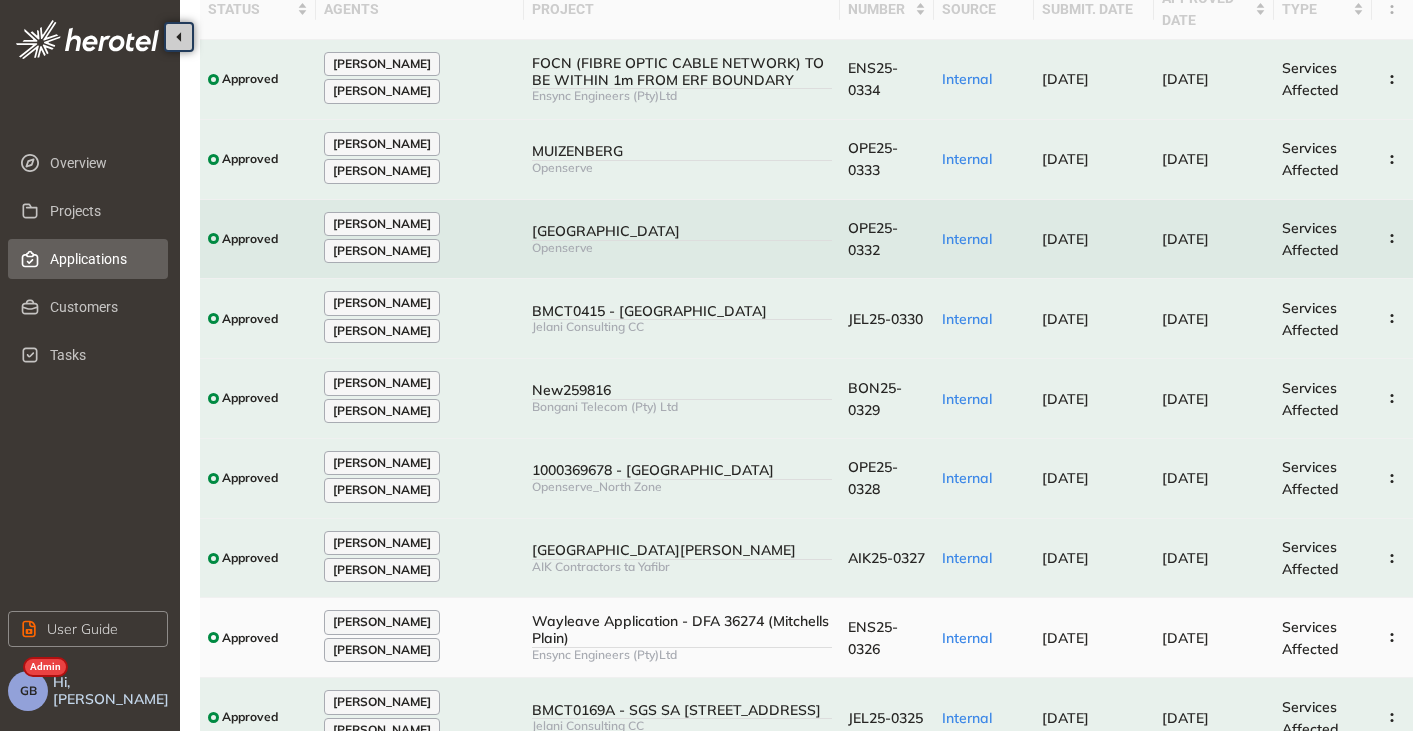 scroll, scrollTop: 327, scrollLeft: 0, axis: vertical 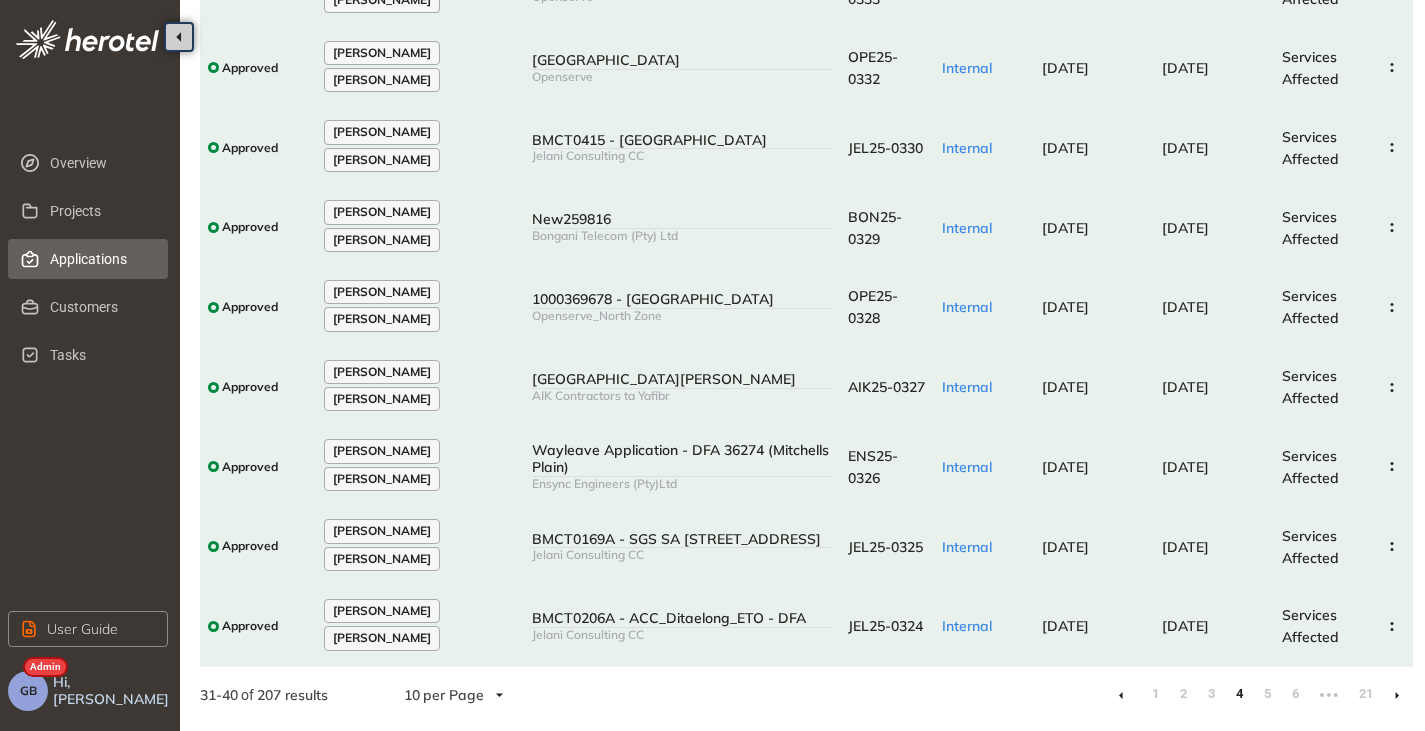 click at bounding box center [1397, 695] 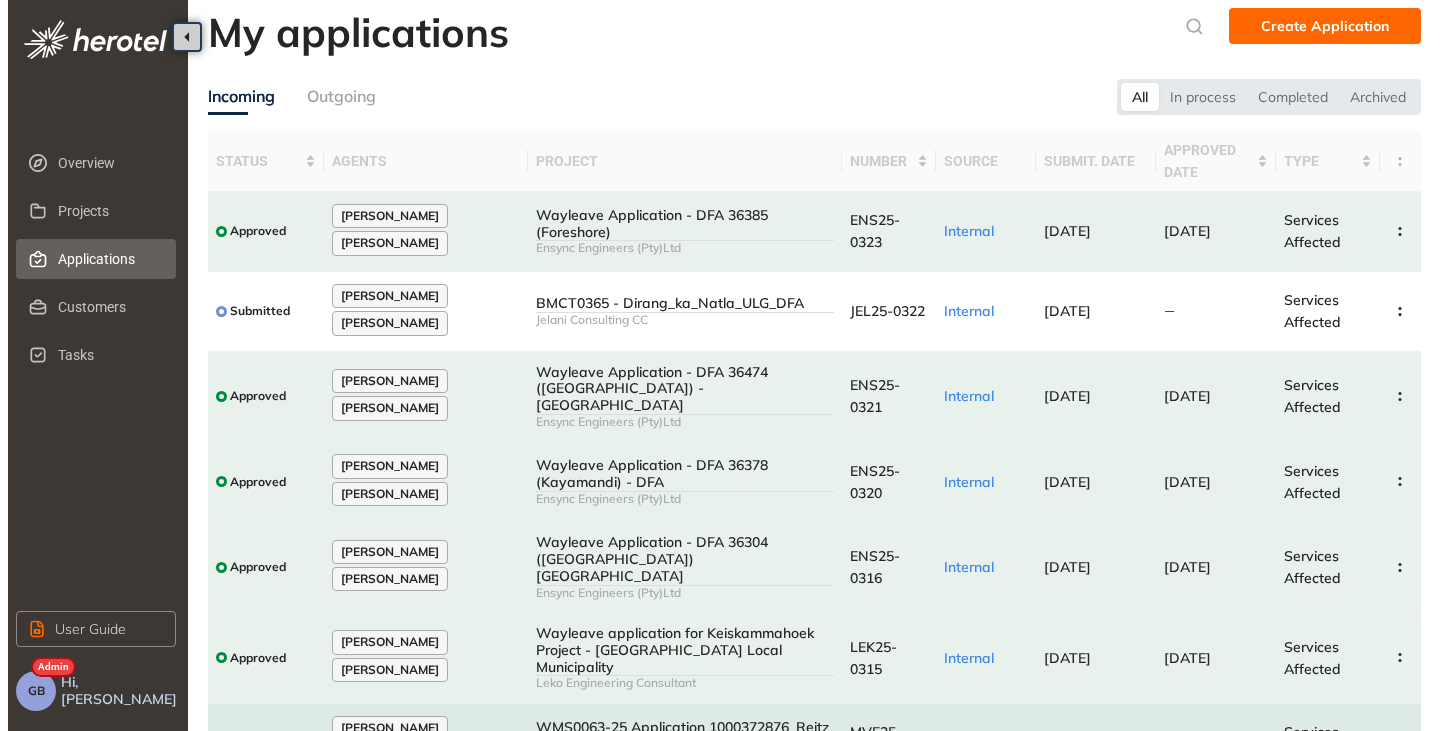 scroll, scrollTop: 0, scrollLeft: 0, axis: both 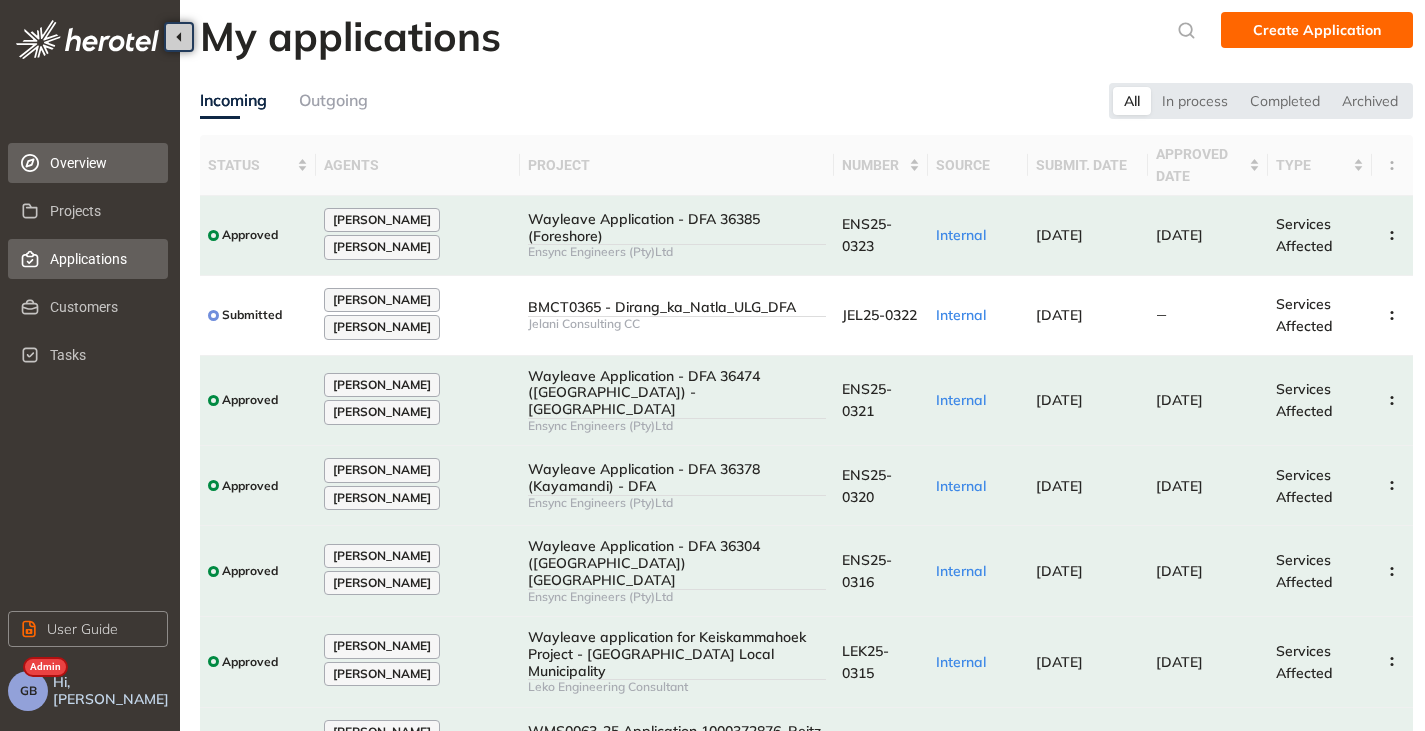 click on "Overview" at bounding box center (101, 163) 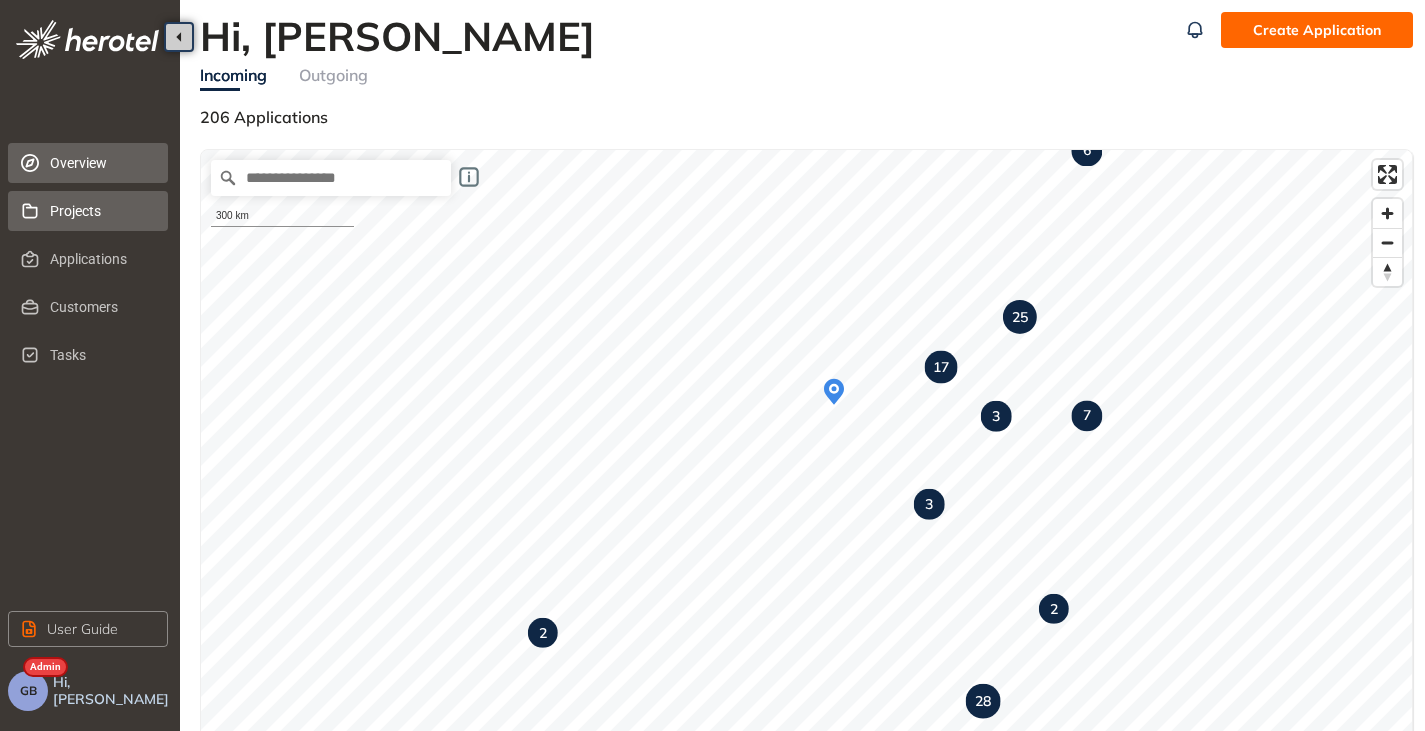 click on "Projects" at bounding box center (101, 211) 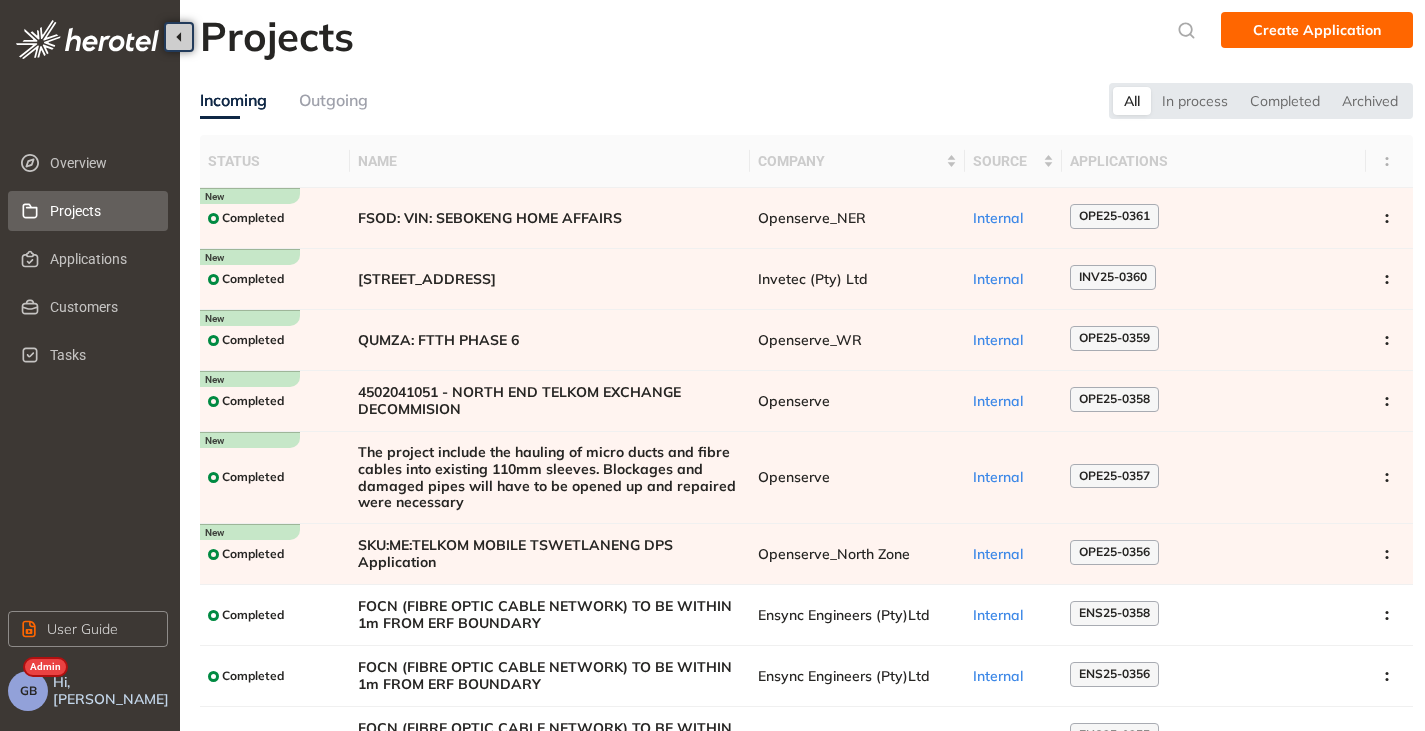 click on "GB" at bounding box center (28, 691) 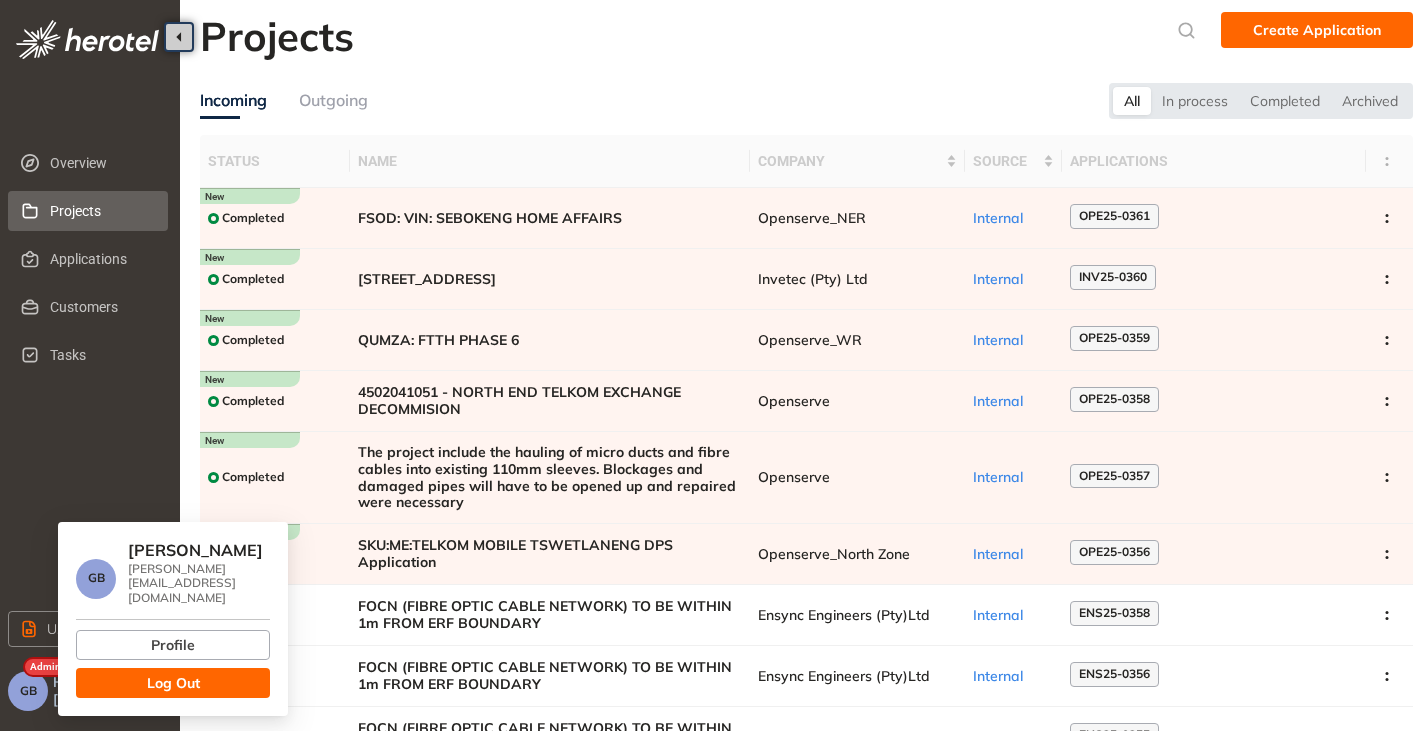 click on "Log Out" at bounding box center [173, 683] 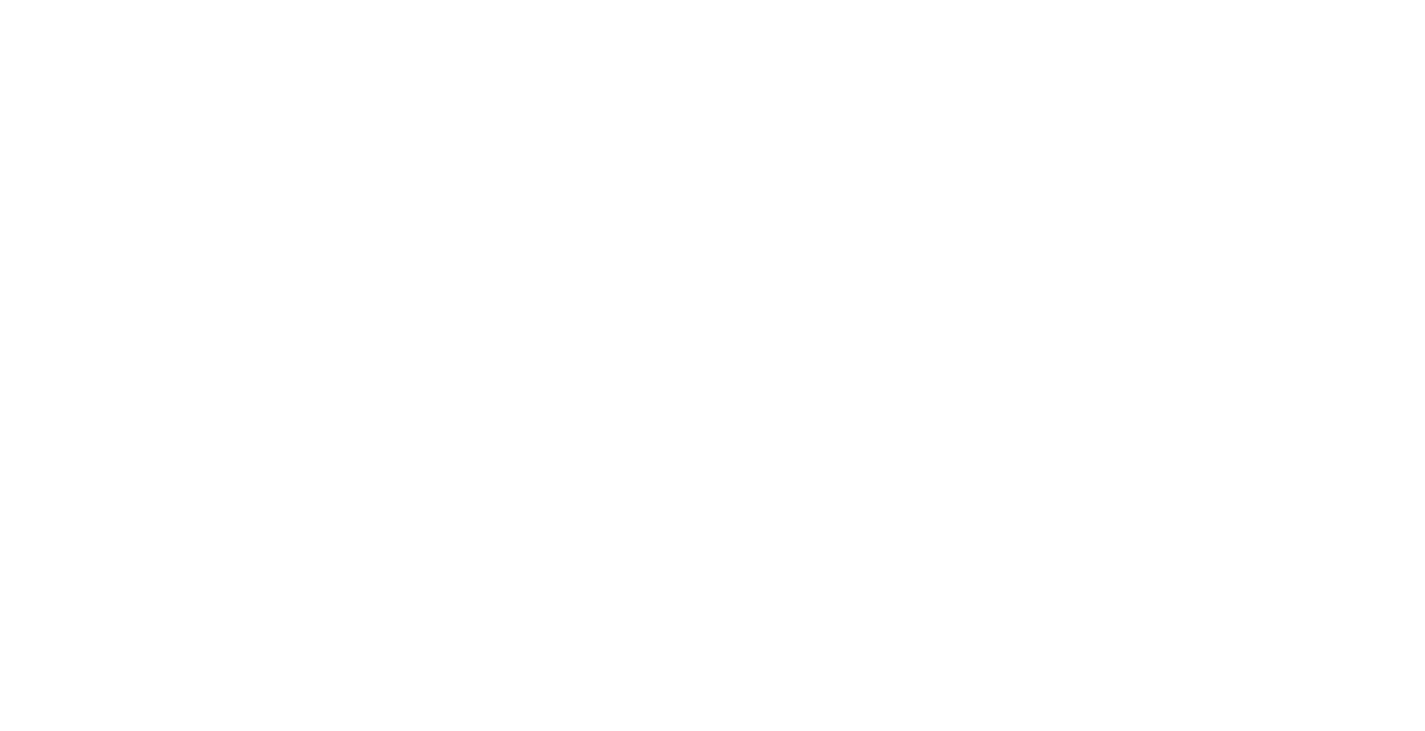 scroll, scrollTop: 0, scrollLeft: 0, axis: both 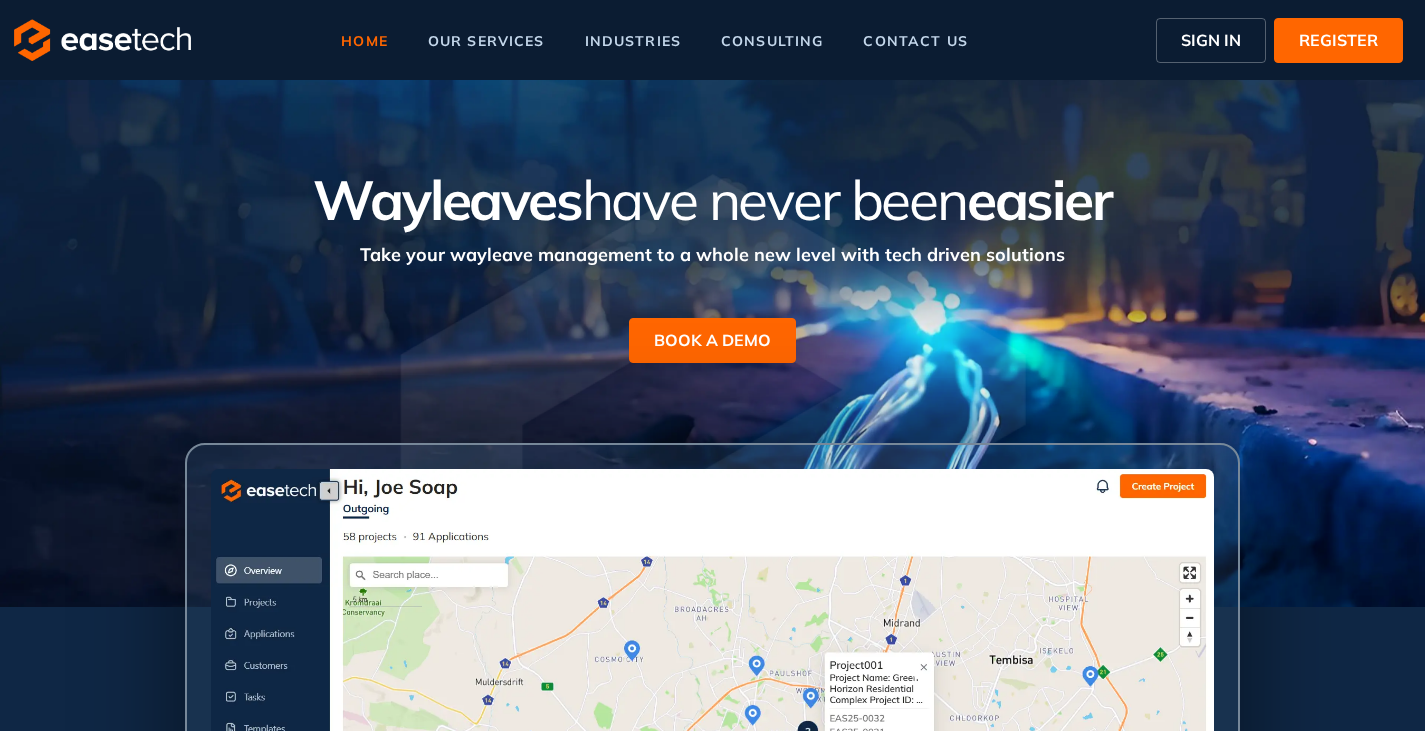 click on "SIGN IN" at bounding box center (1211, 40) 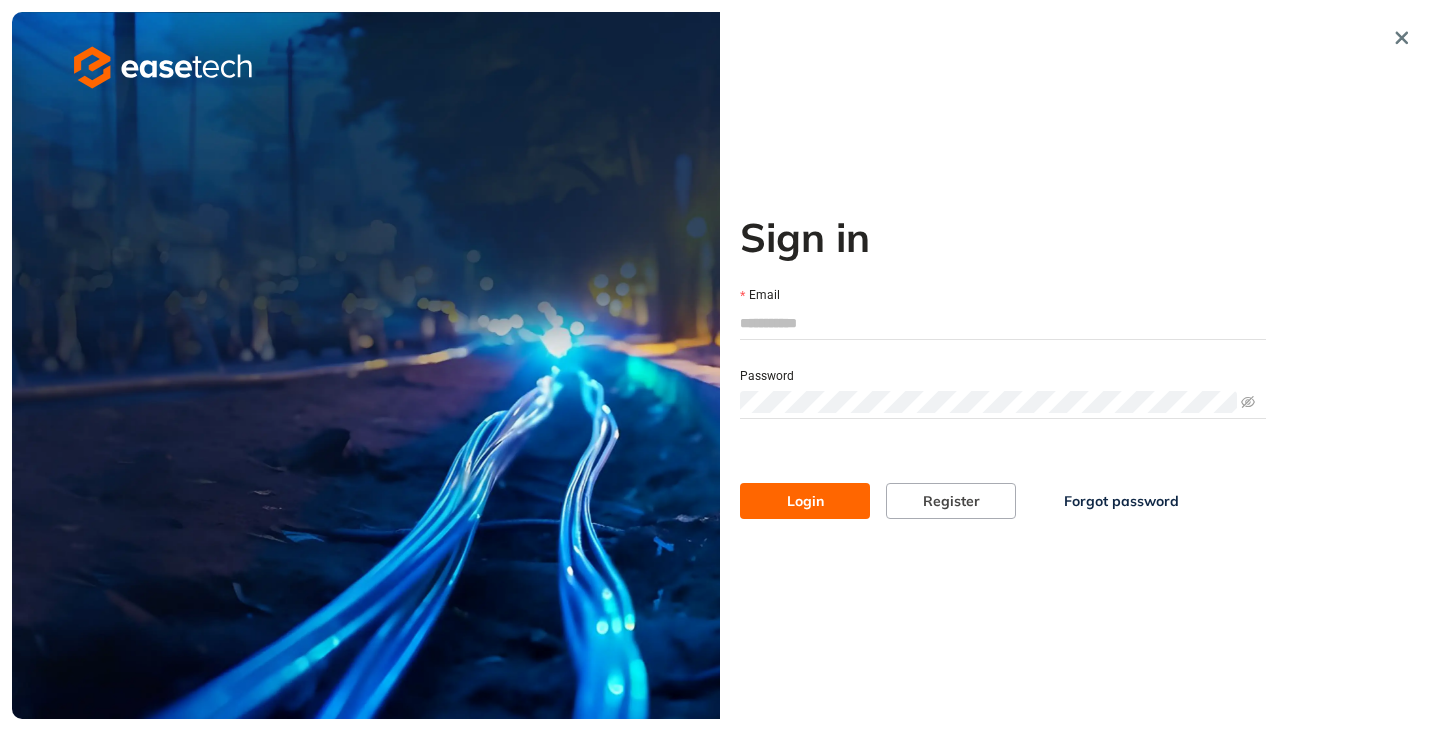 click on "Email" at bounding box center [1003, 323] 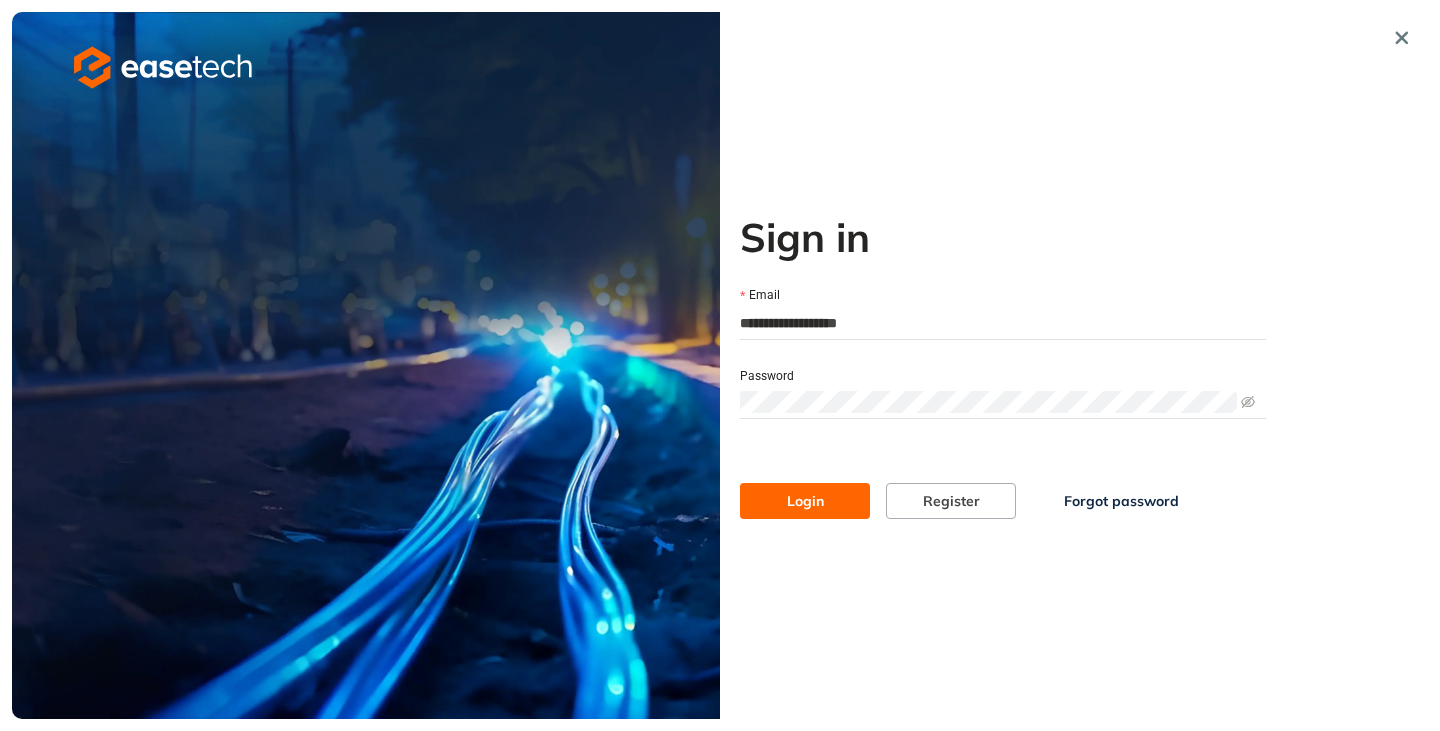click on "Login" at bounding box center (805, 501) 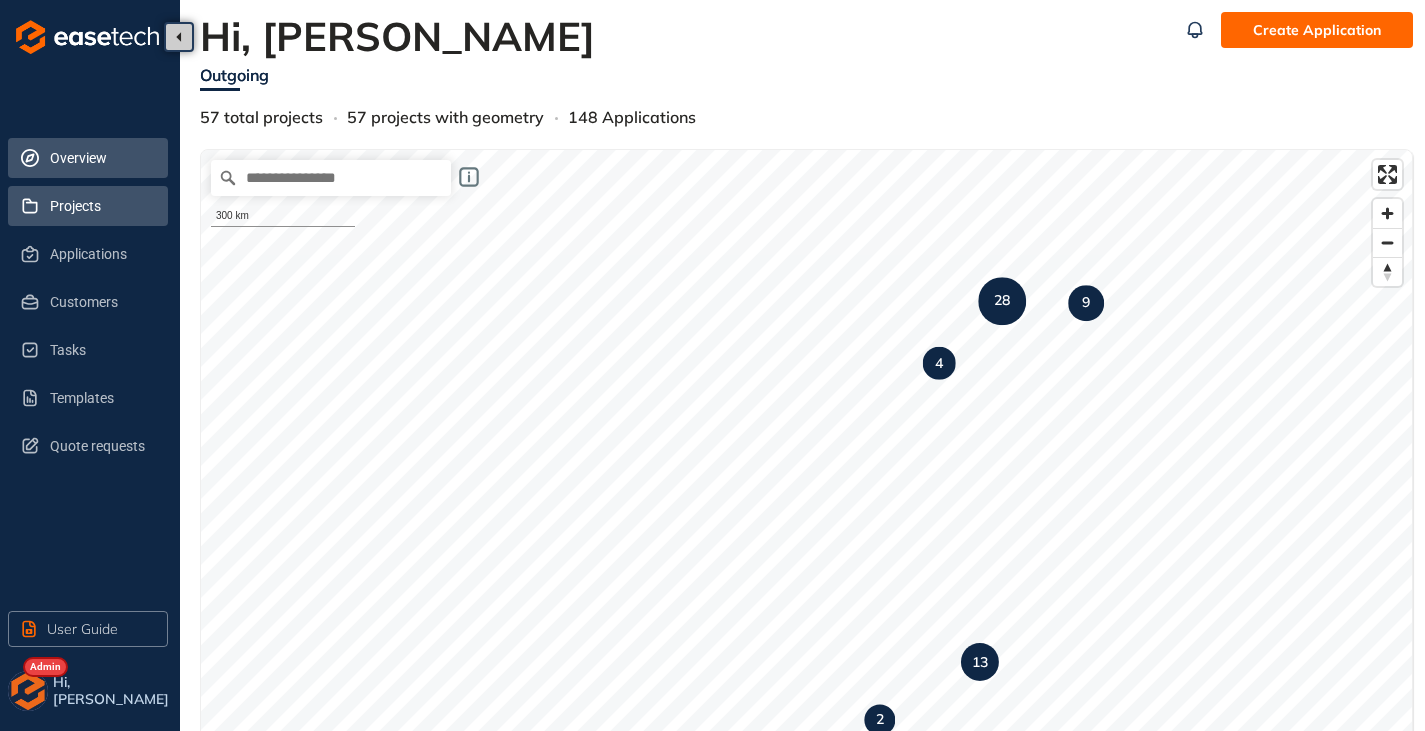 click on "Projects" at bounding box center (101, 206) 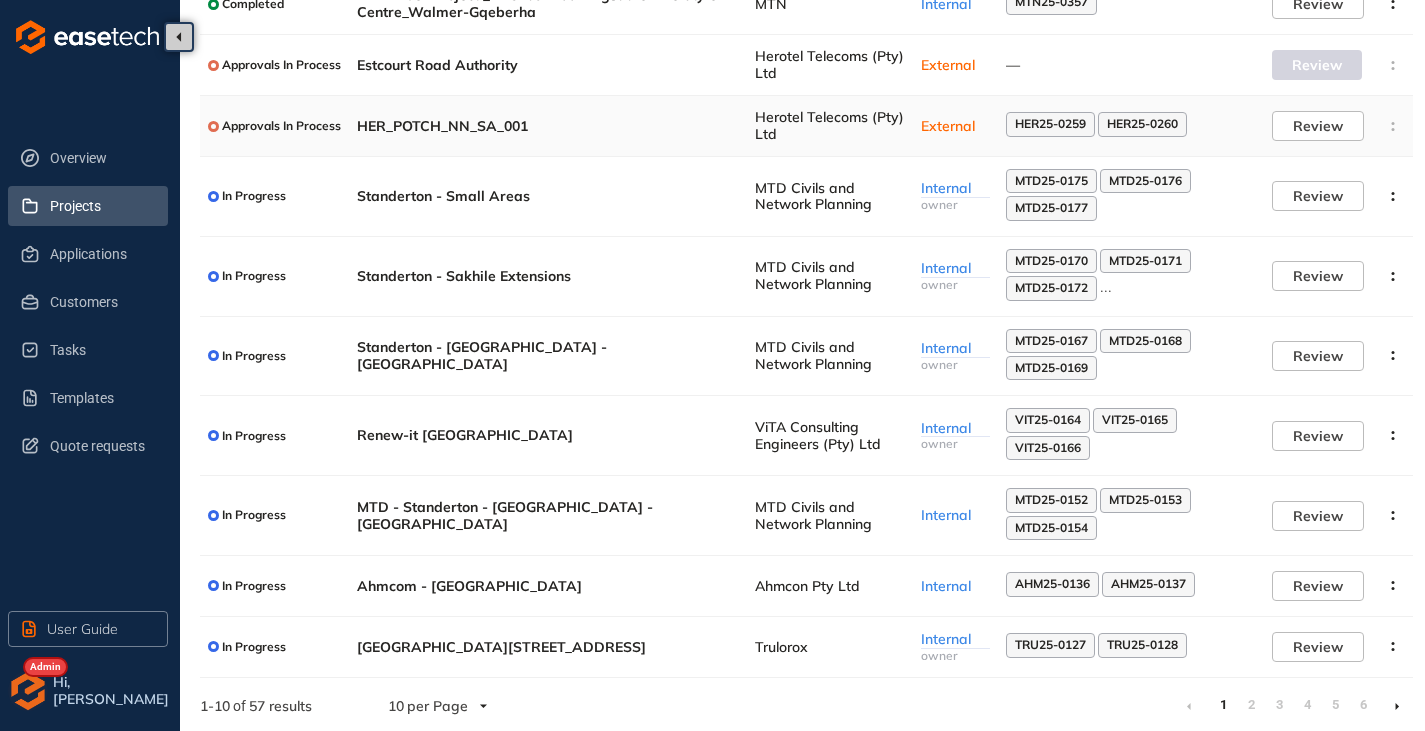 scroll, scrollTop: 225, scrollLeft: 0, axis: vertical 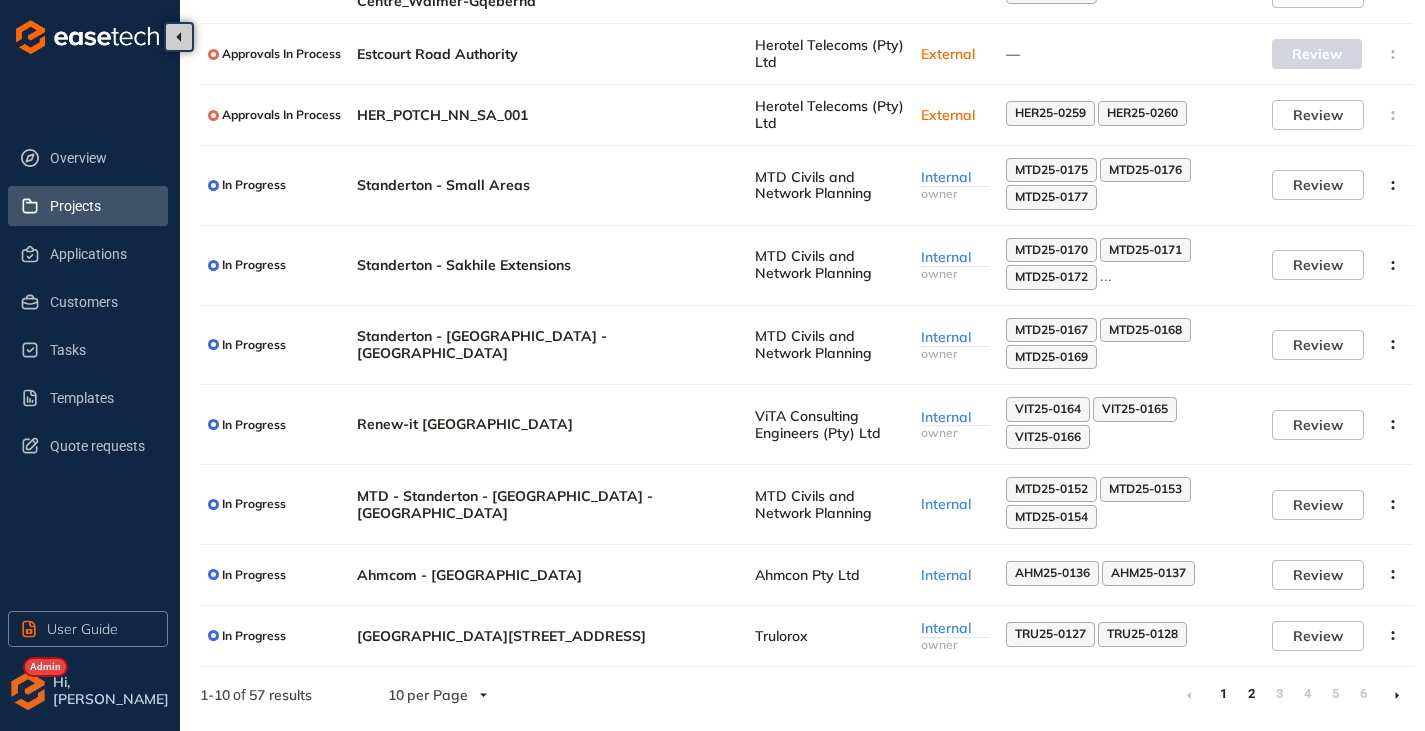 click on "2" at bounding box center (1251, 694) 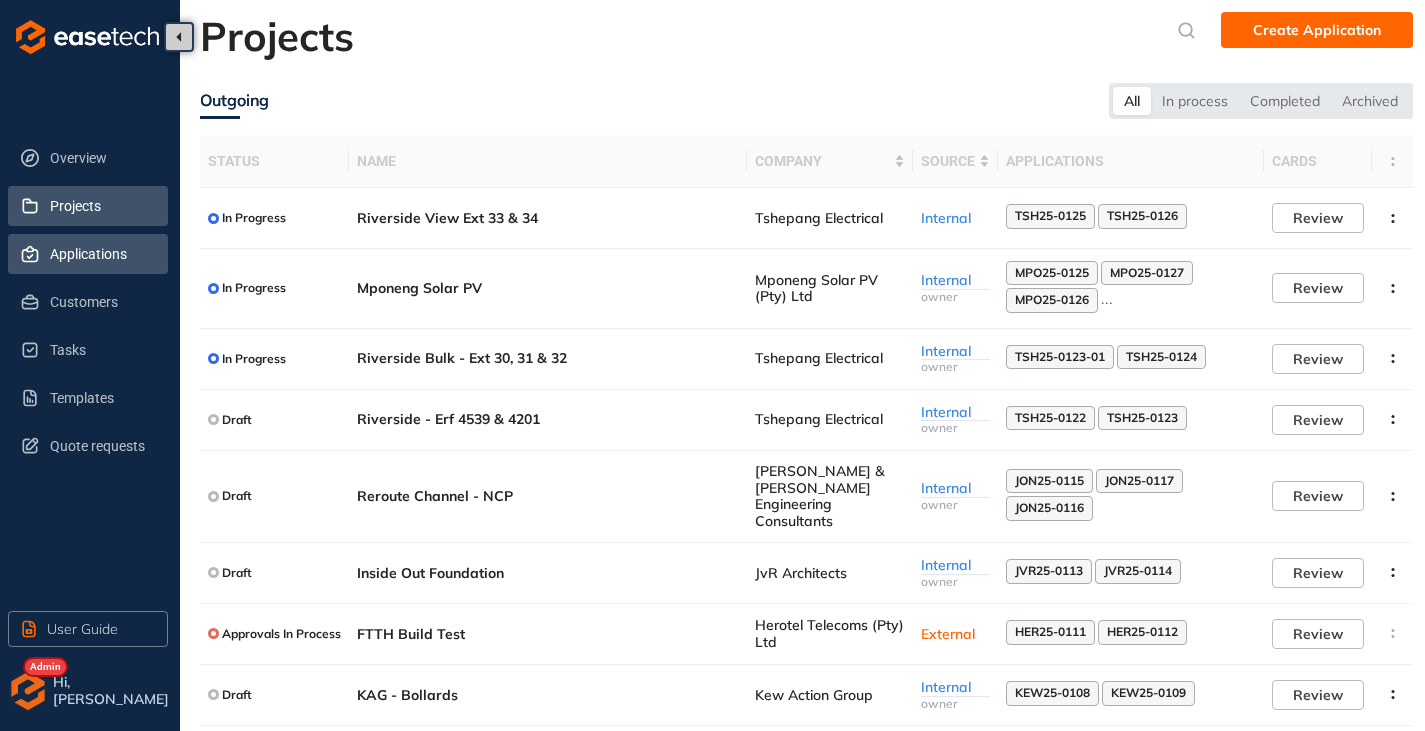click on "Applications" at bounding box center [101, 254] 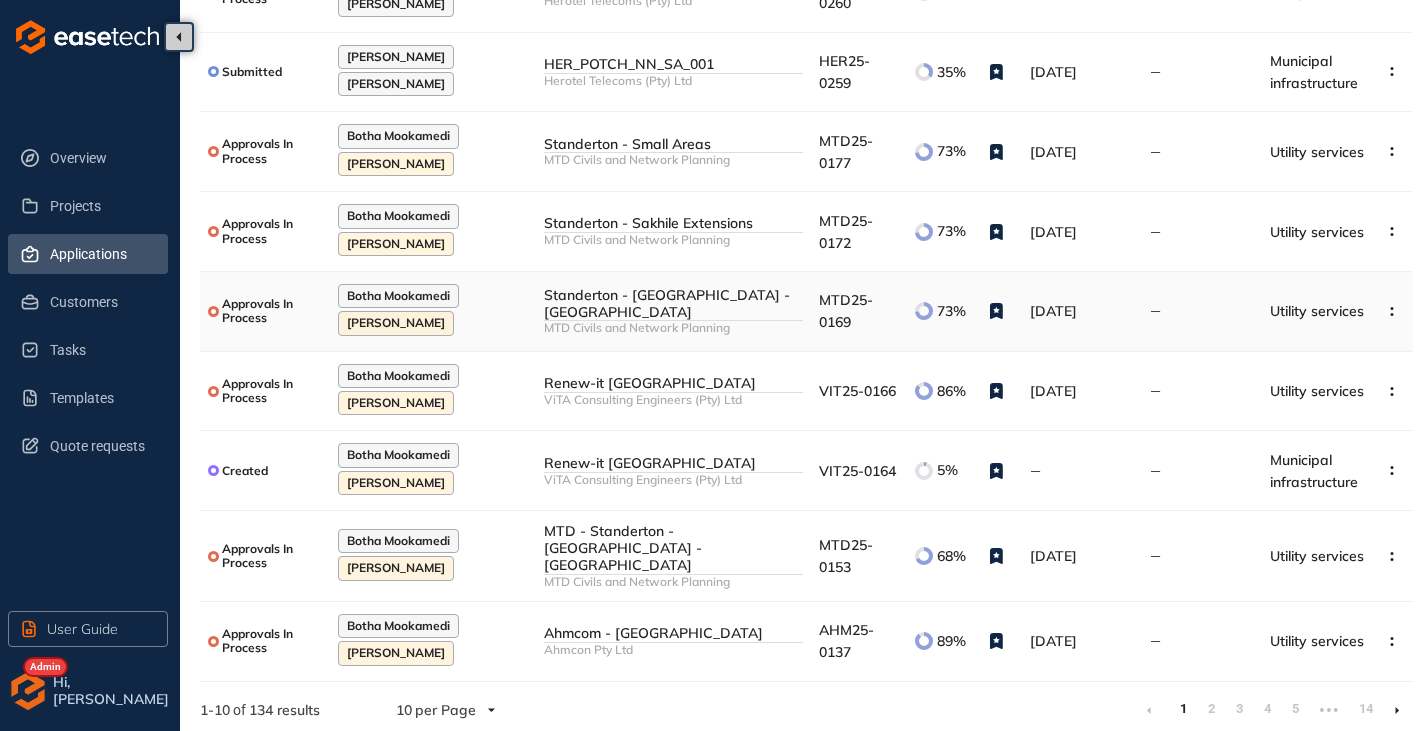 scroll, scrollTop: 338, scrollLeft: 0, axis: vertical 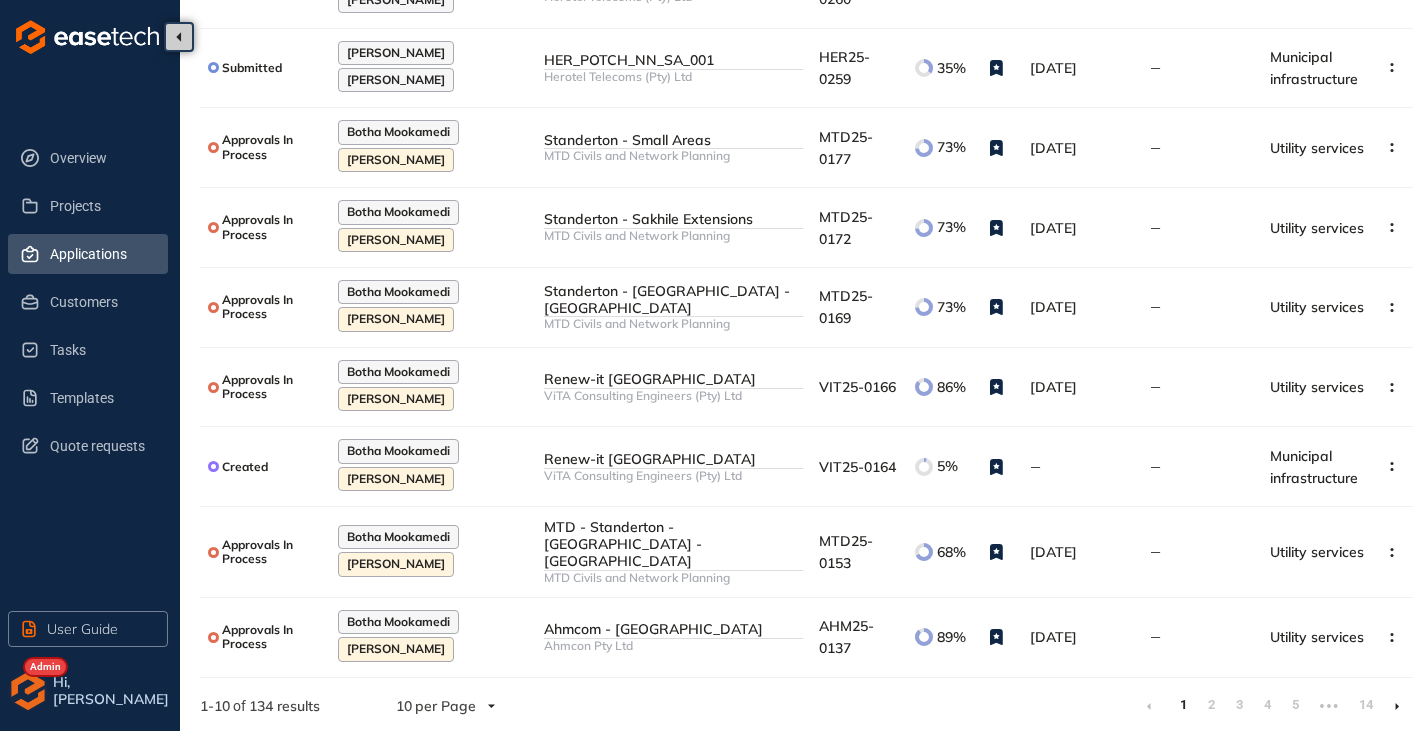click at bounding box center [1397, 706] 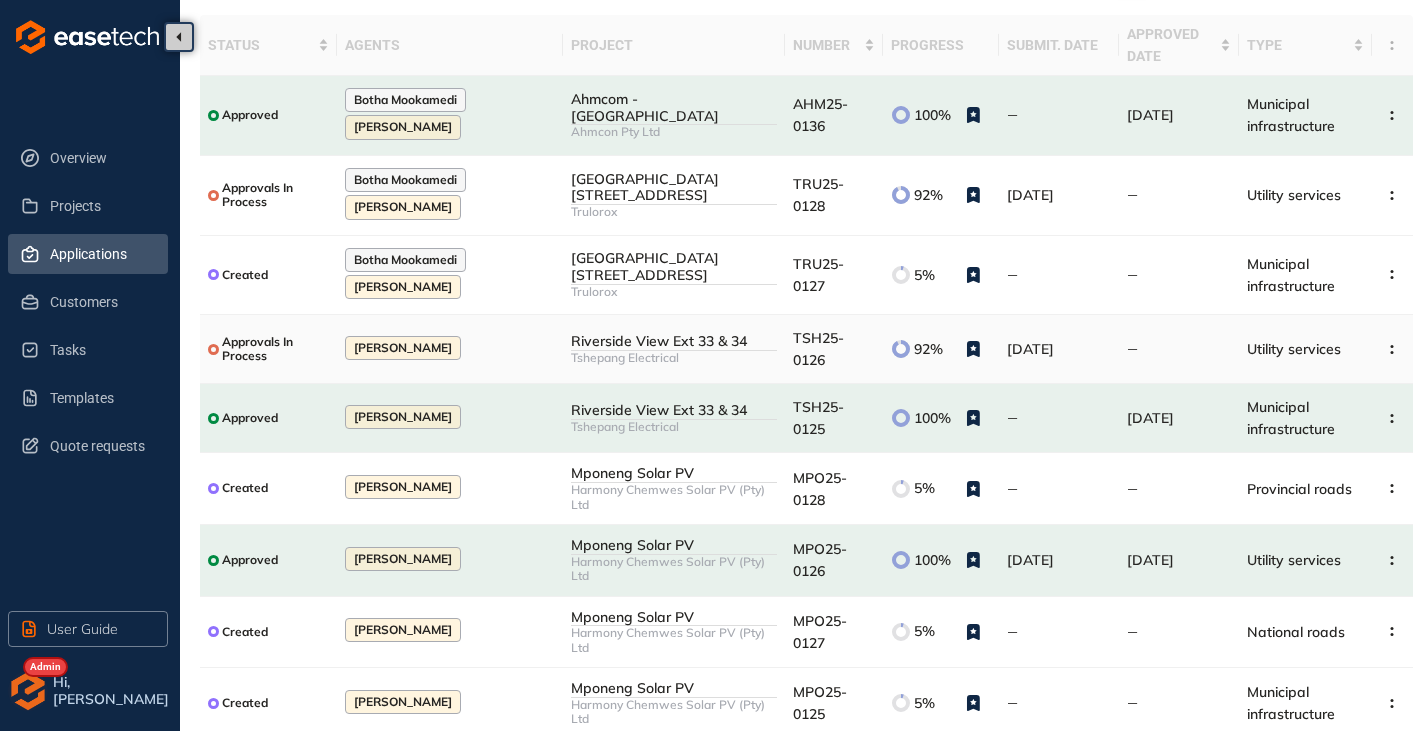 scroll, scrollTop: 200, scrollLeft: 0, axis: vertical 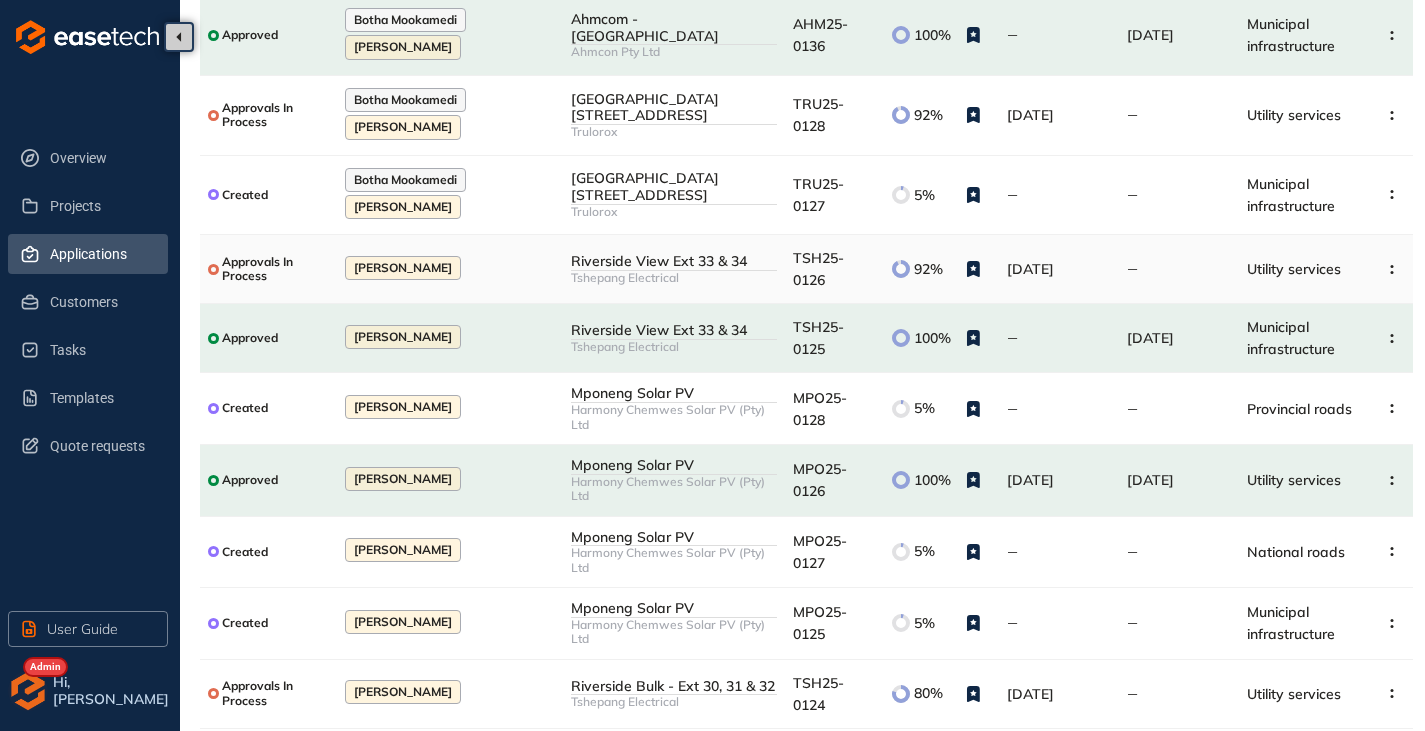 click on "Riverside View Ext 33 & 34" at bounding box center [674, 261] 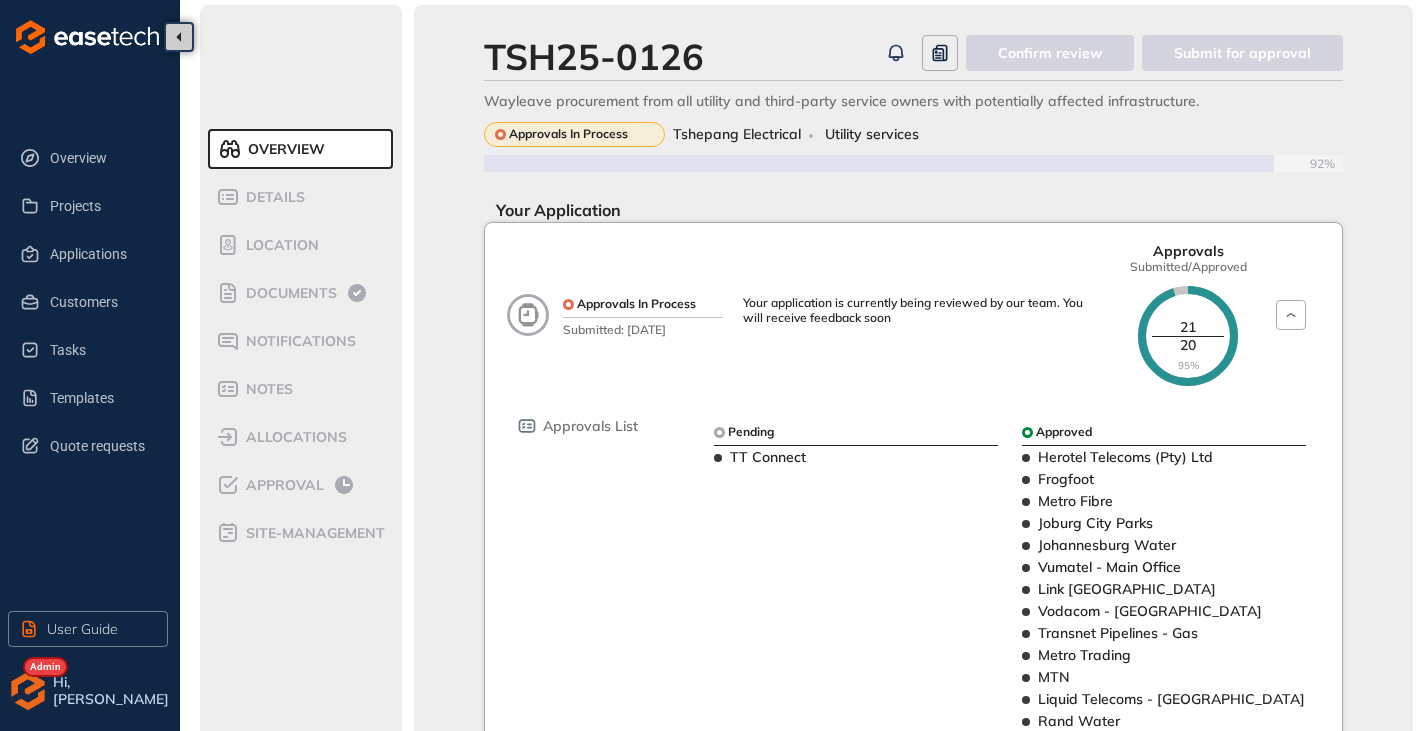 scroll, scrollTop: 0, scrollLeft: 0, axis: both 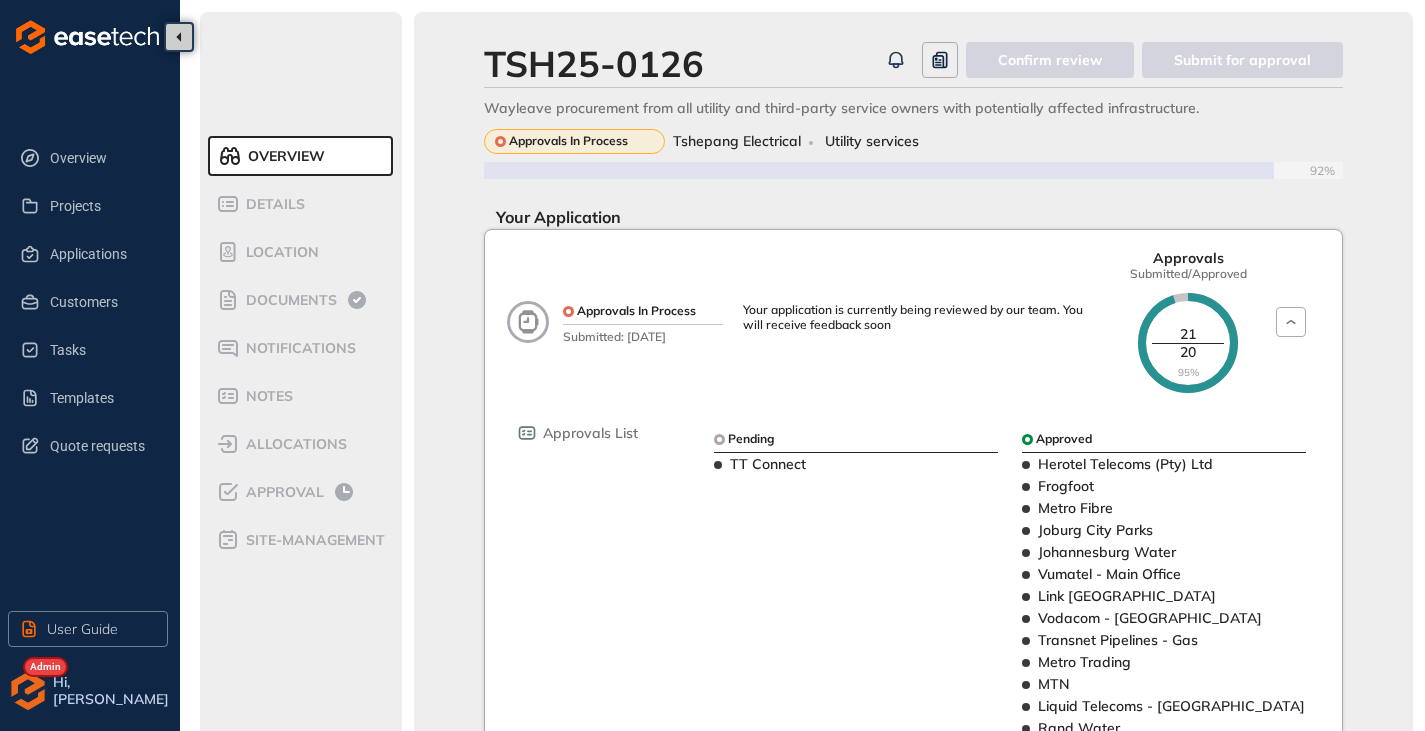 click on "Approvals In Process Submitted: 23 Apr 2025 Your application is currently being reviewed by our team. You will receive feedback soon Approvals Submitted/Approved 21 20 95%" at bounding box center [942, 321] 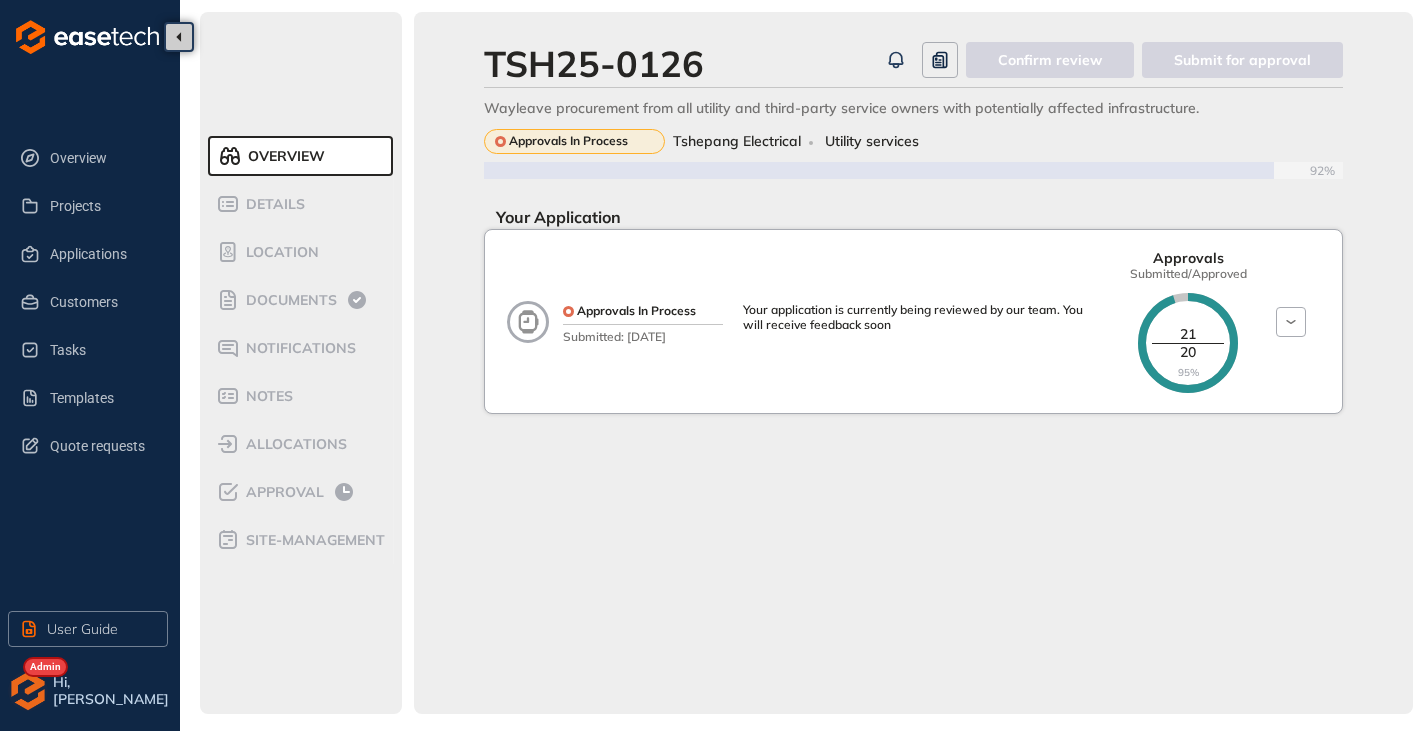 click on "Approvals In Process Submitted: 23 Apr 2025 Your application is currently being reviewed by our team. You will receive feedback soon Approvals Submitted/Approved 21 20 95%" at bounding box center (942, 321) 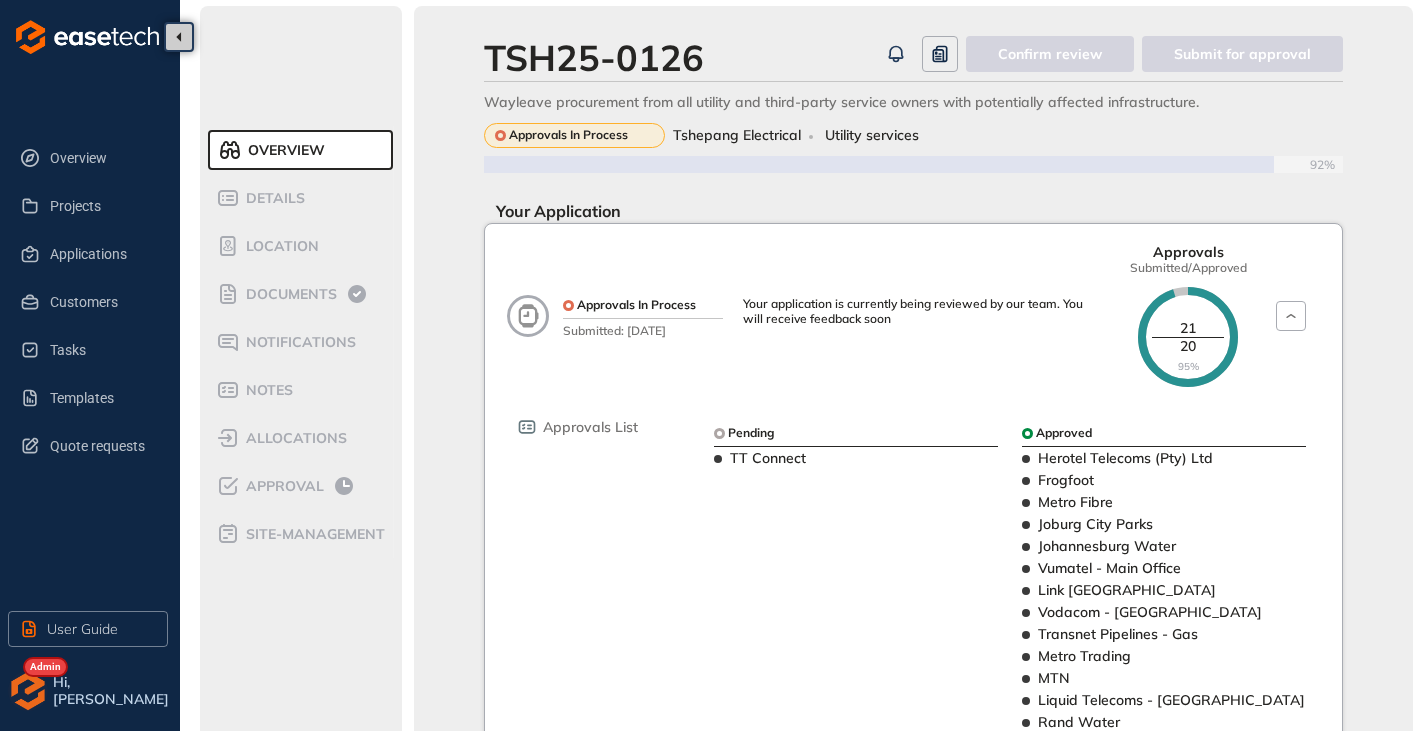 scroll, scrollTop: 0, scrollLeft: 0, axis: both 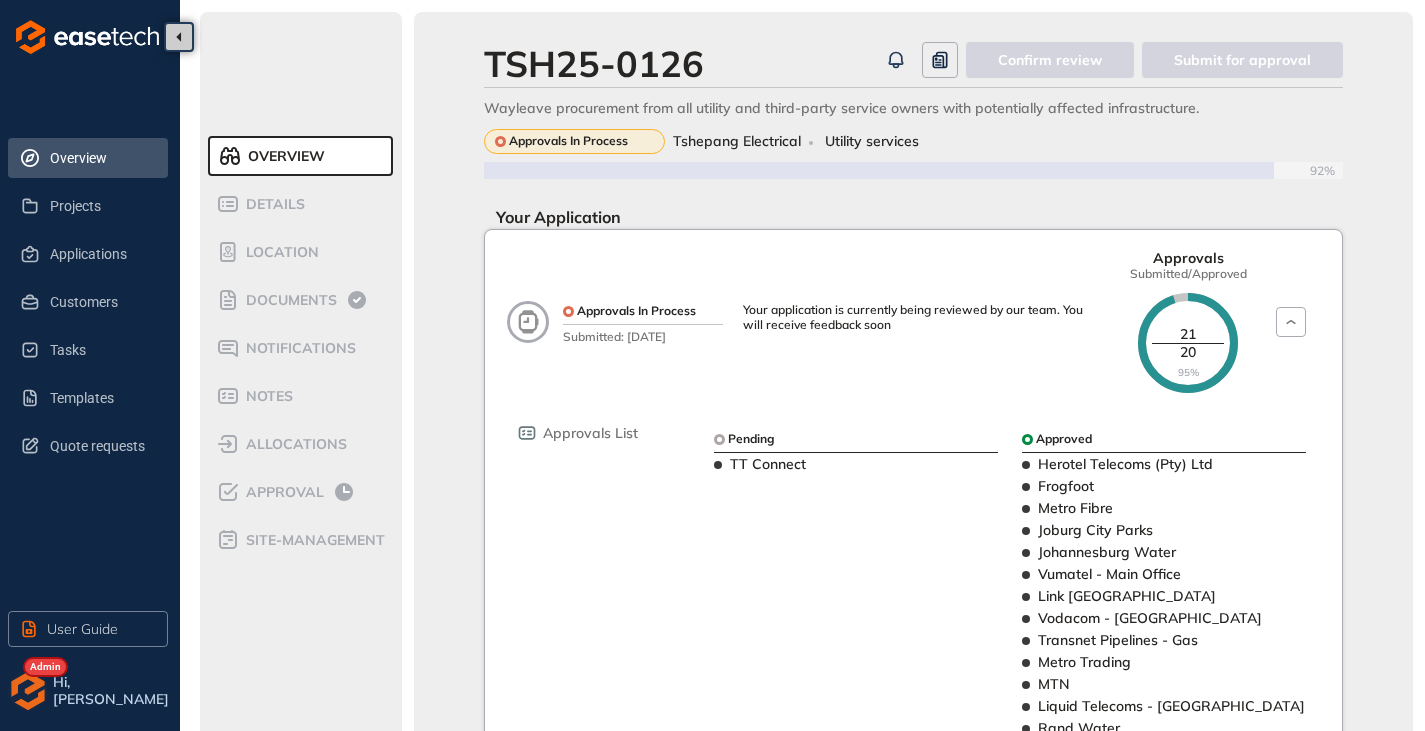 click on "Overview" at bounding box center [101, 158] 